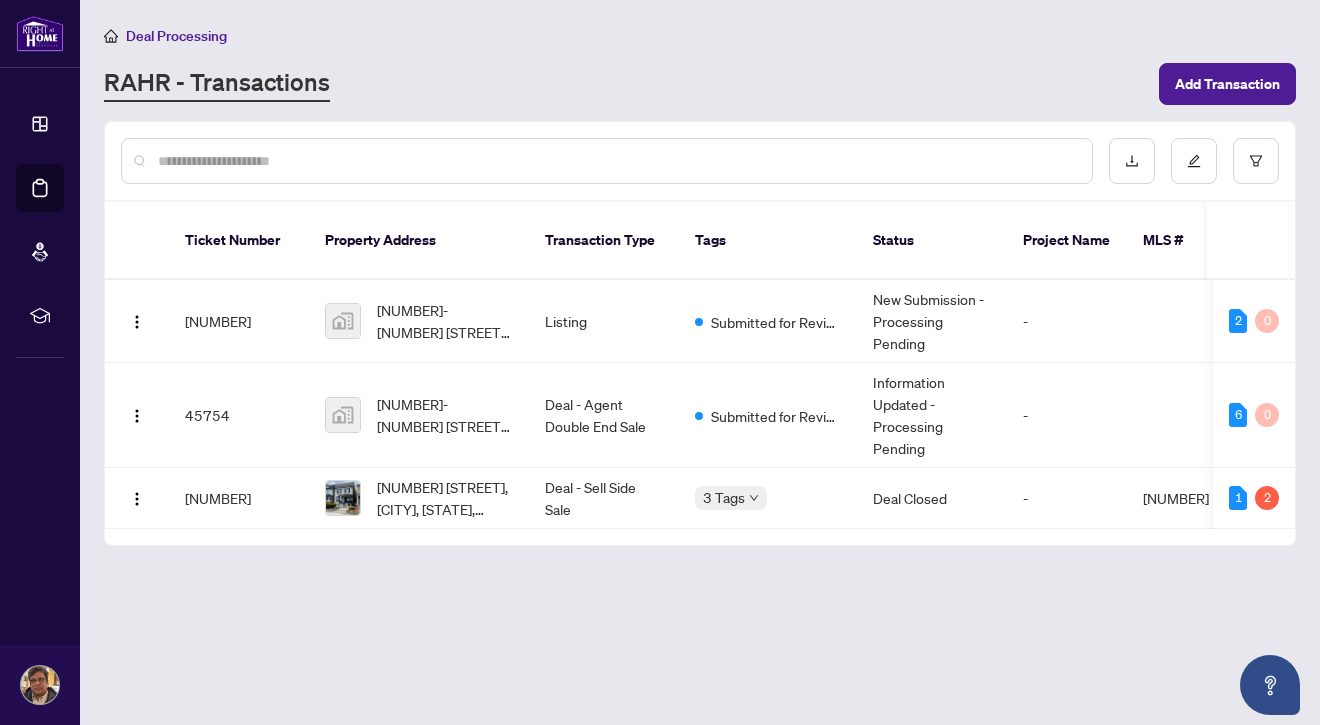 scroll, scrollTop: 0, scrollLeft: 0, axis: both 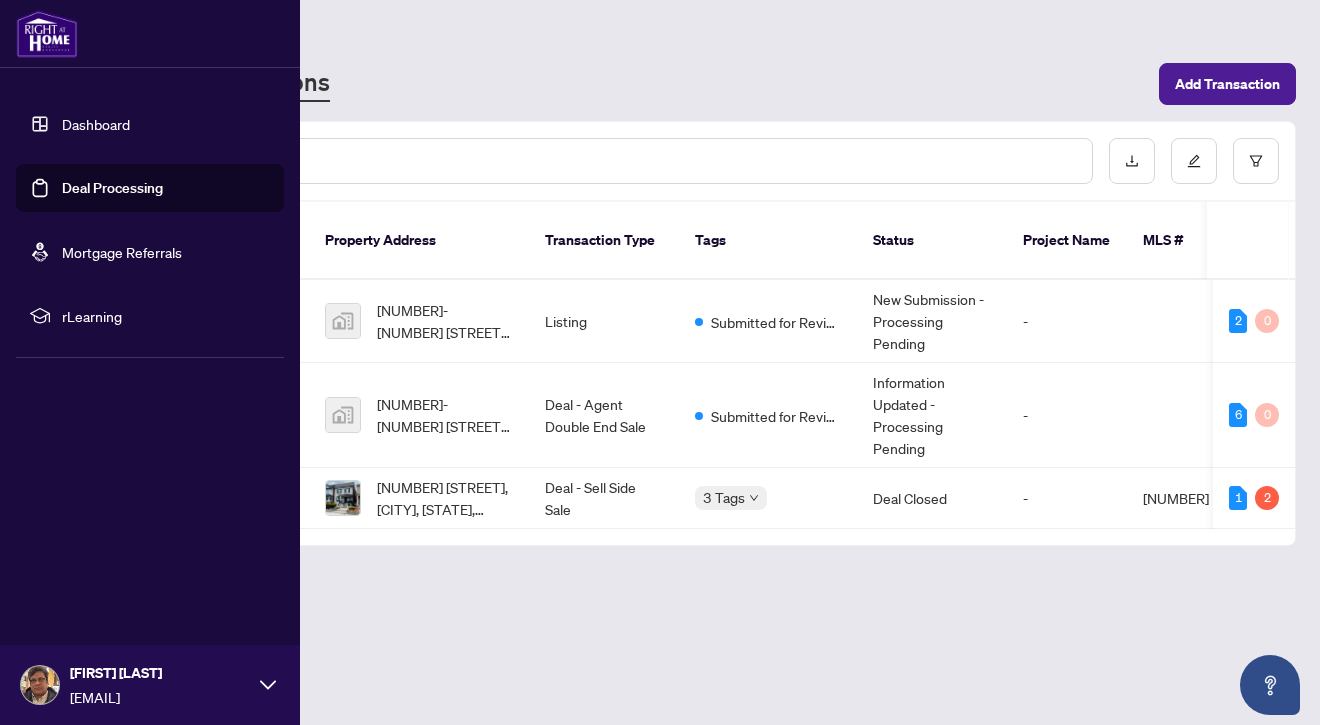 click on "Dashboard" at bounding box center (96, 124) 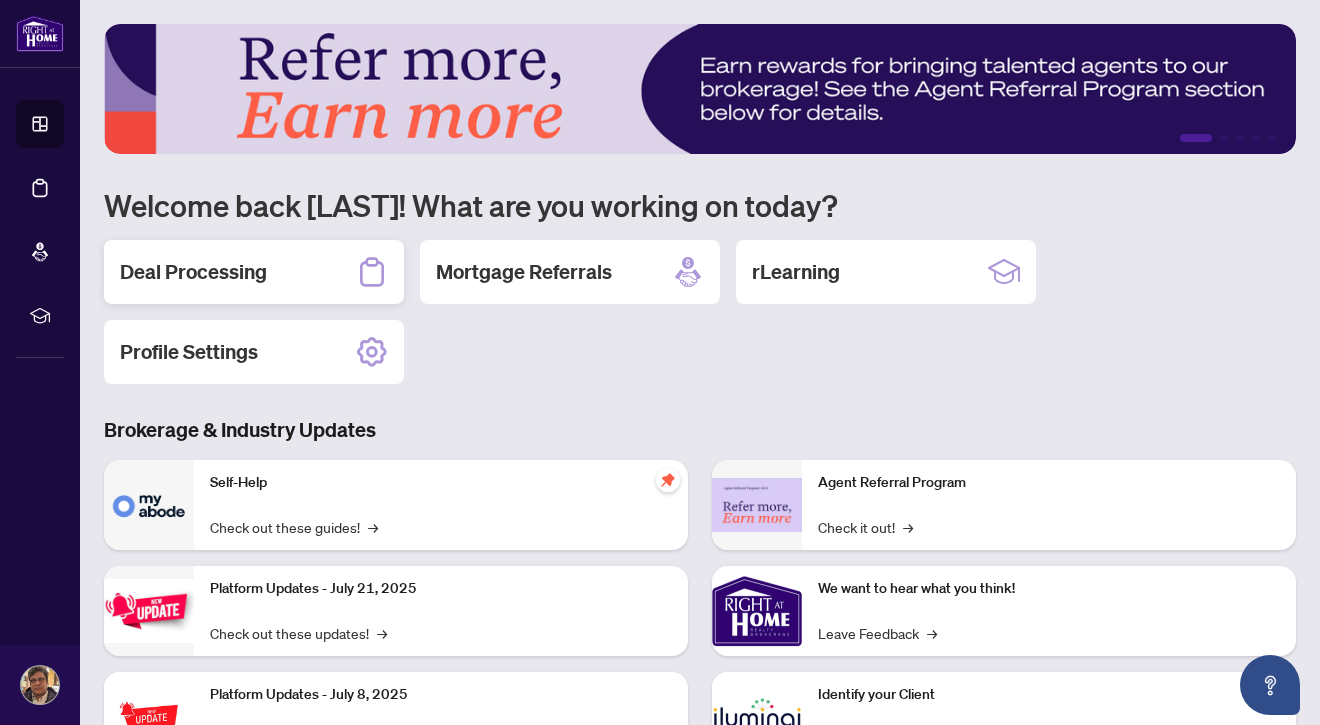 click on "Deal Processing" at bounding box center [254, 272] 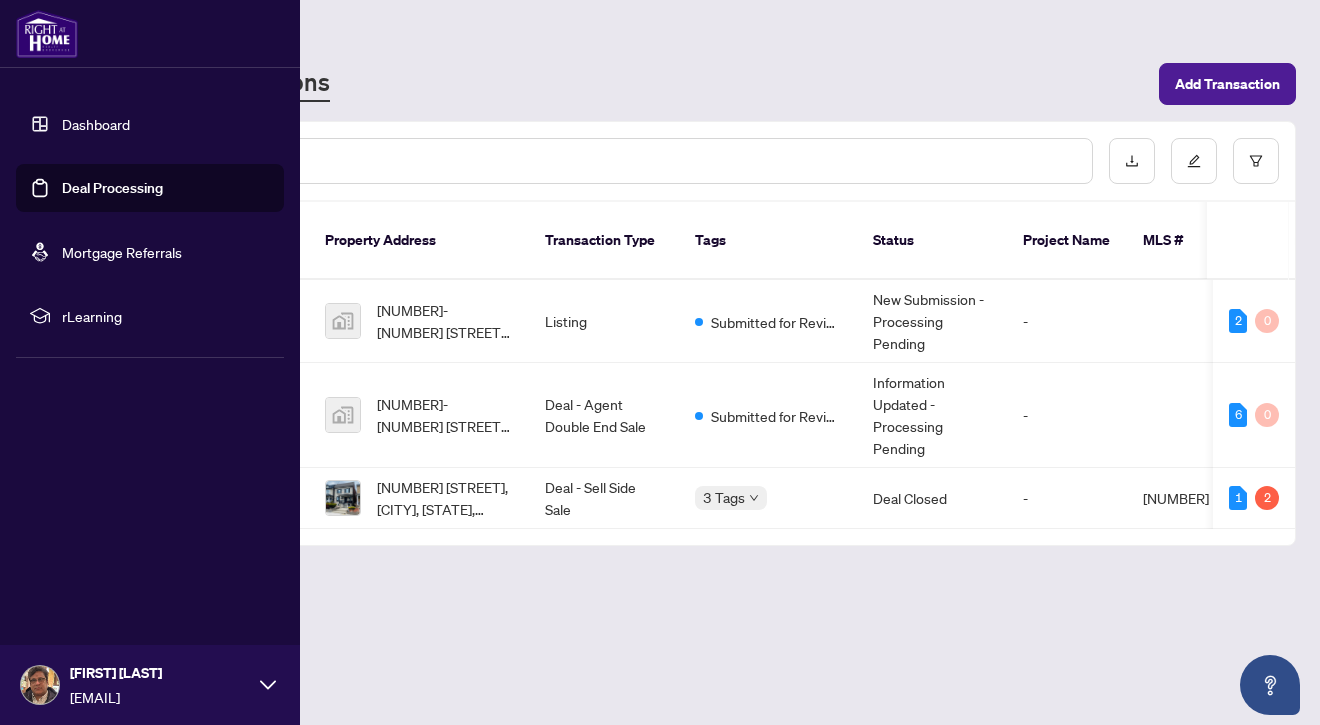 click on "Dashboard" at bounding box center (96, 124) 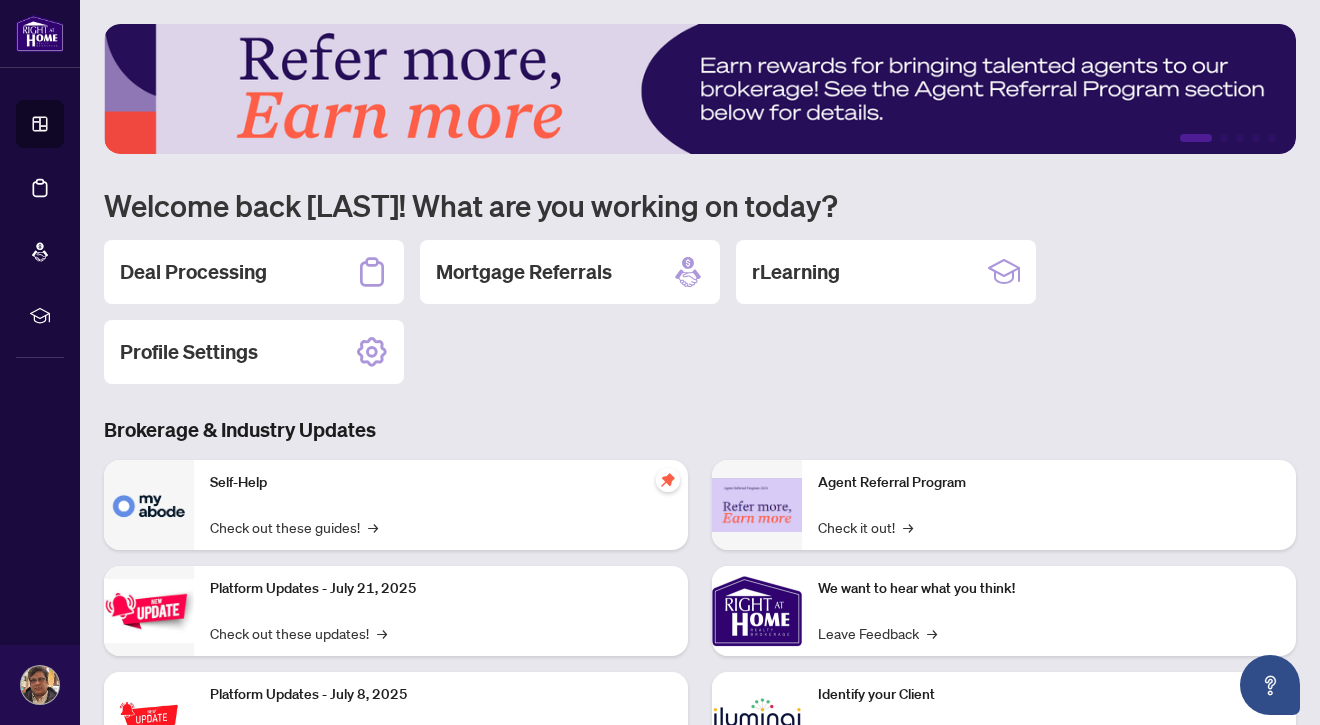 scroll, scrollTop: 197, scrollLeft: 0, axis: vertical 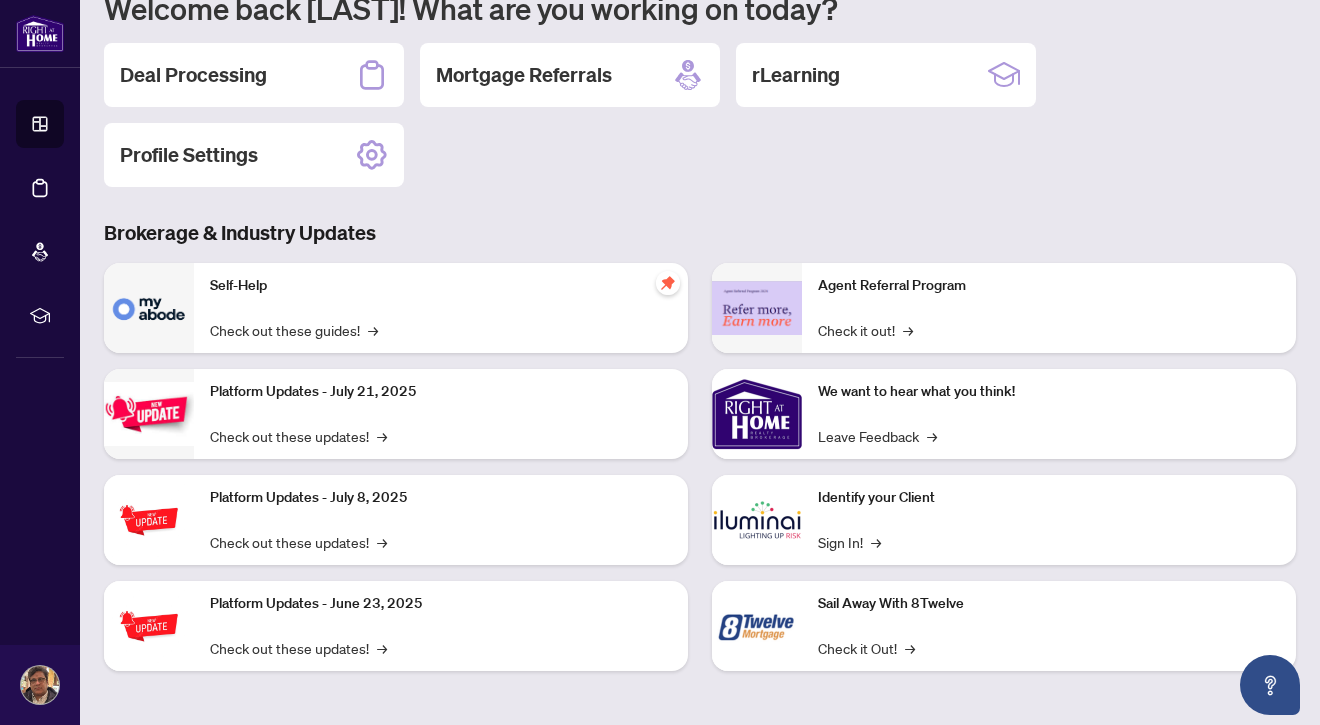 click on "Identify your Client Sign In! →" at bounding box center (1049, 520) 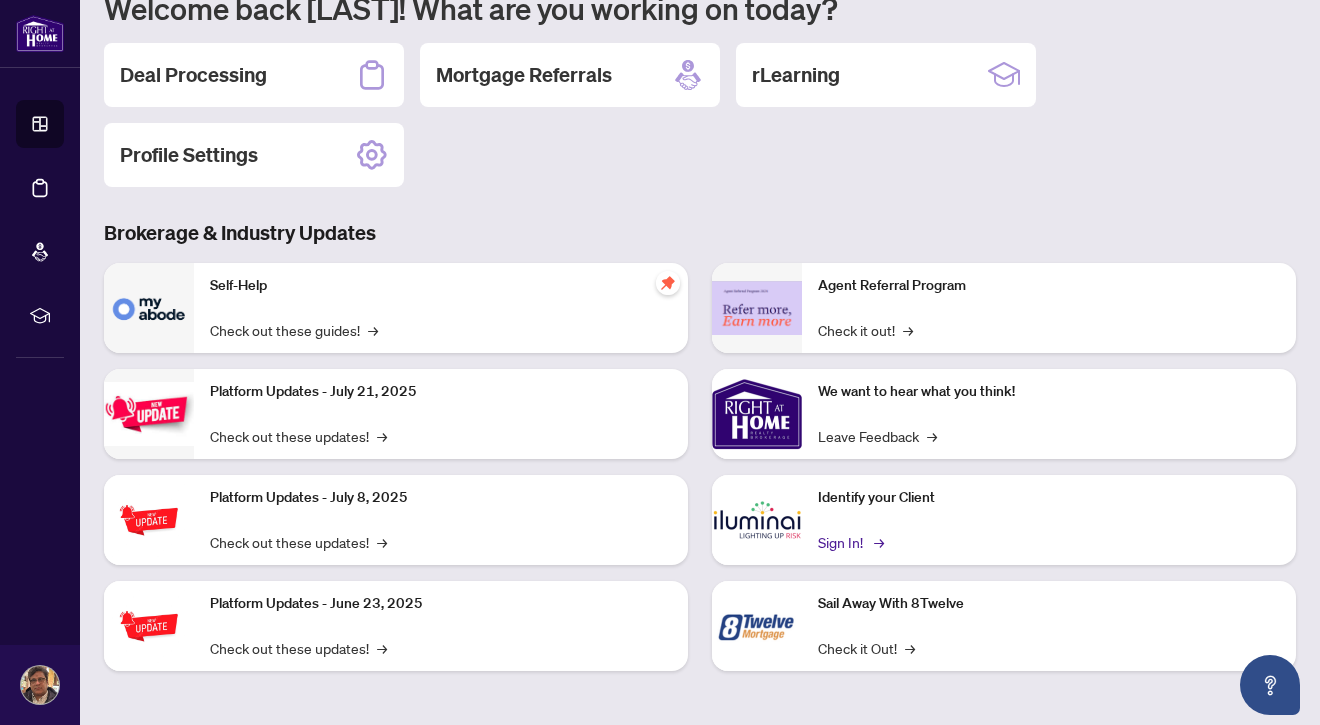 click on "Sign In! →" at bounding box center (849, 542) 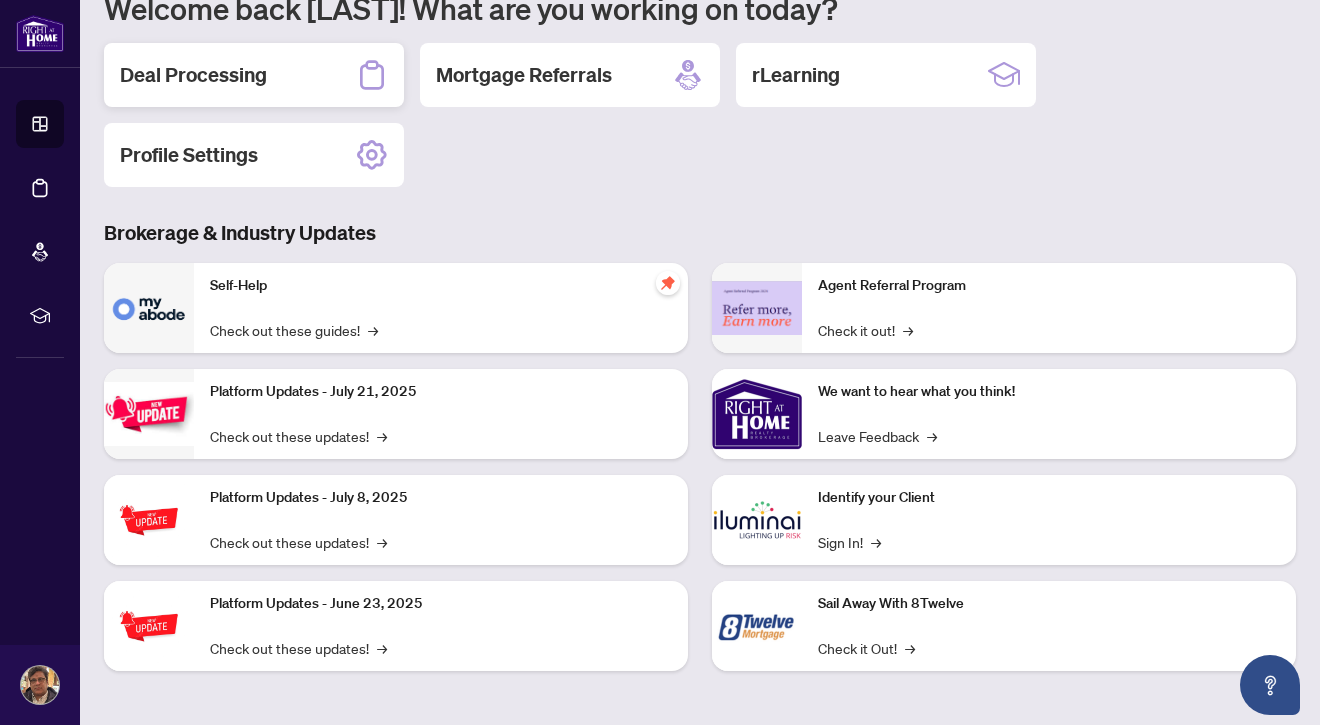 click on "Deal Processing" at bounding box center [193, 75] 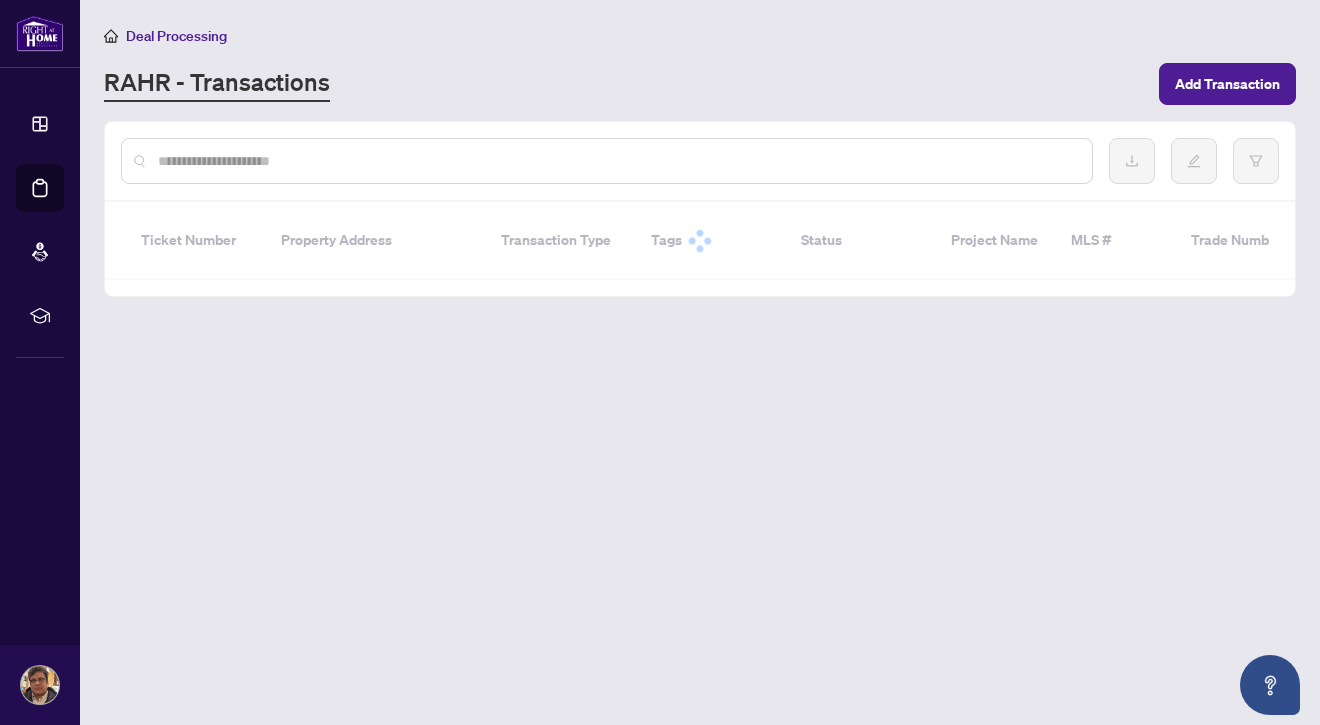 scroll, scrollTop: 0, scrollLeft: 0, axis: both 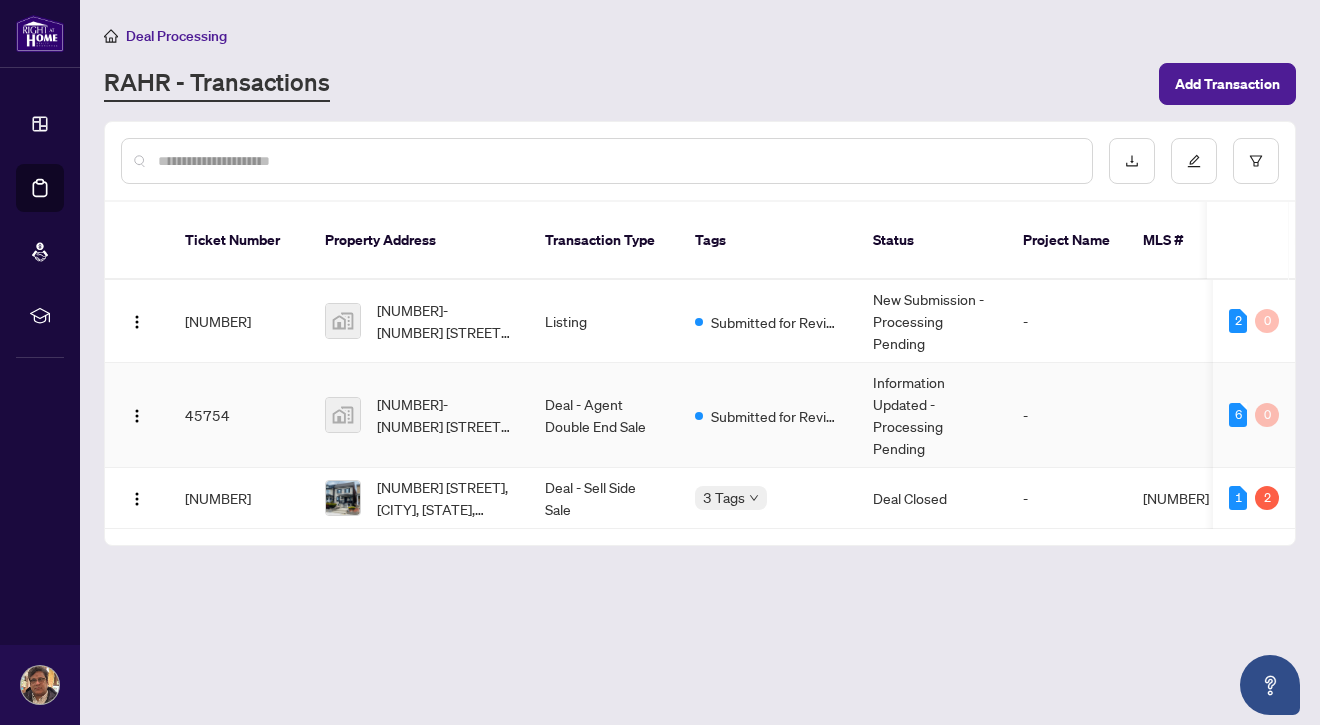 click at bounding box center (343, 415) 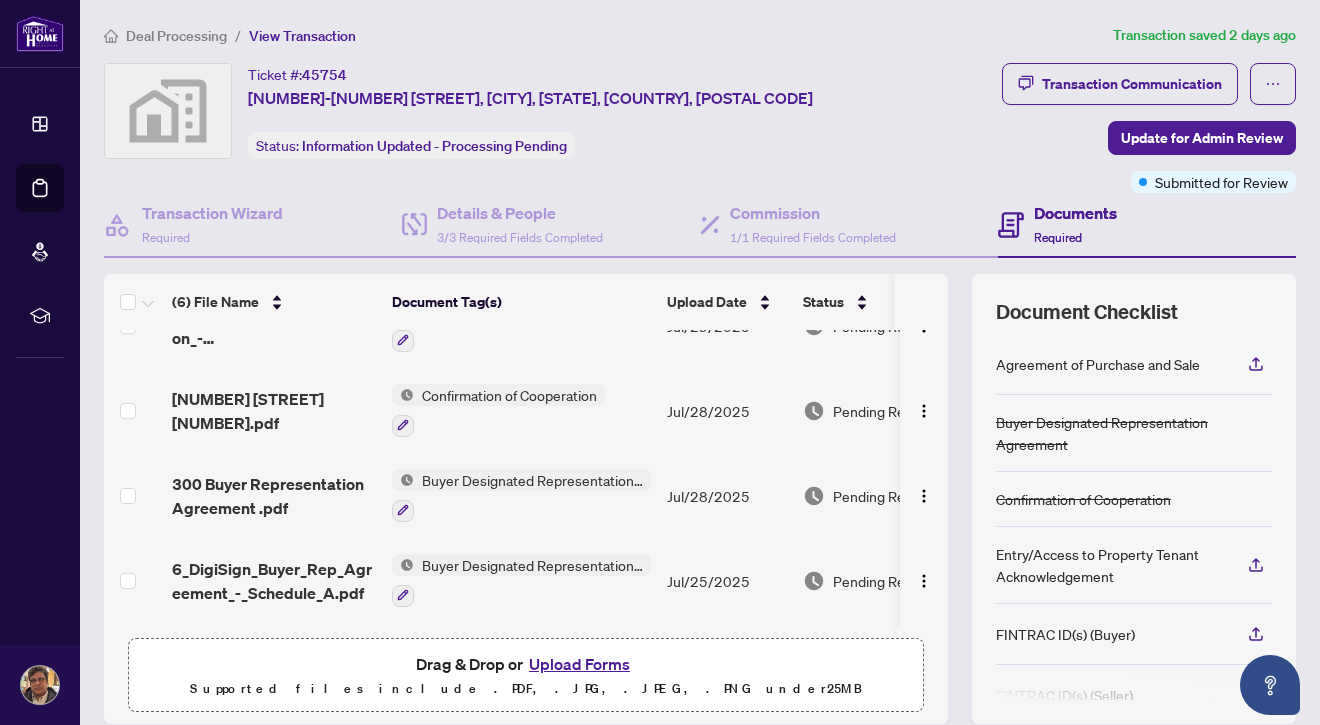 scroll, scrollTop: 0, scrollLeft: 0, axis: both 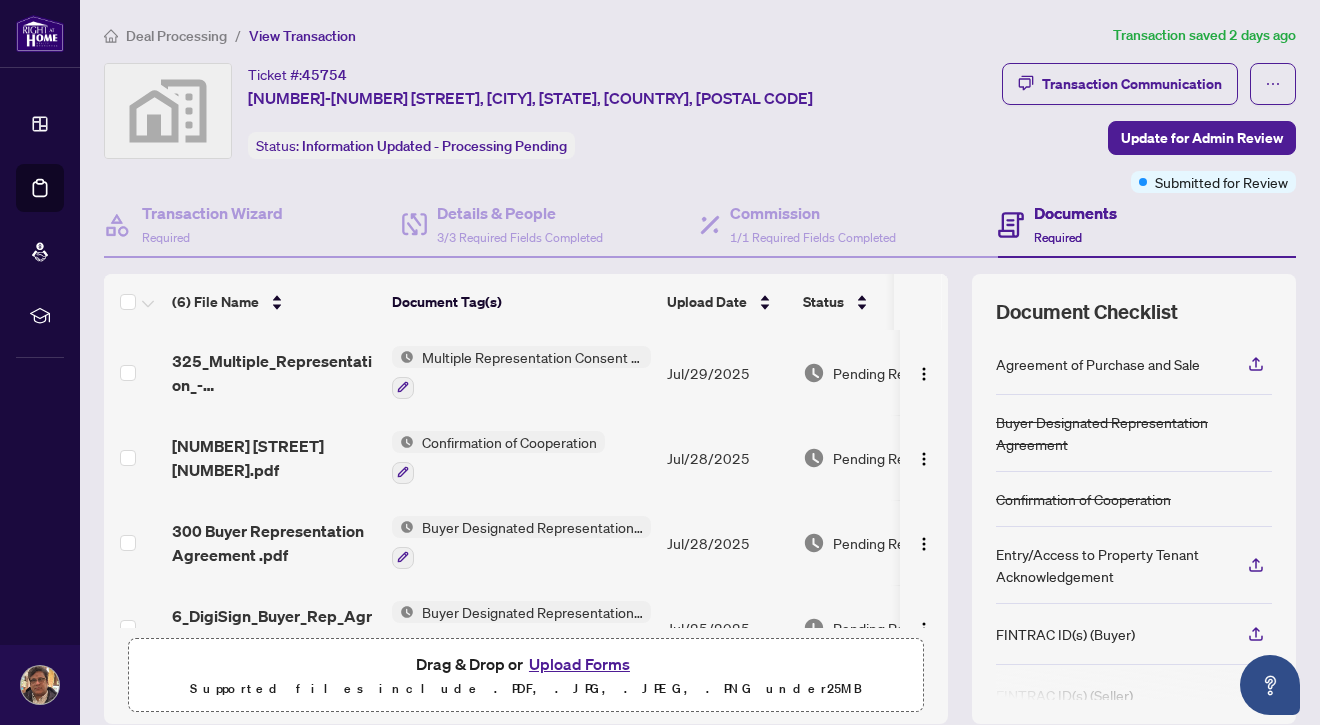 click on "300 Buyer Representation Agreement .pdf" at bounding box center [274, 543] 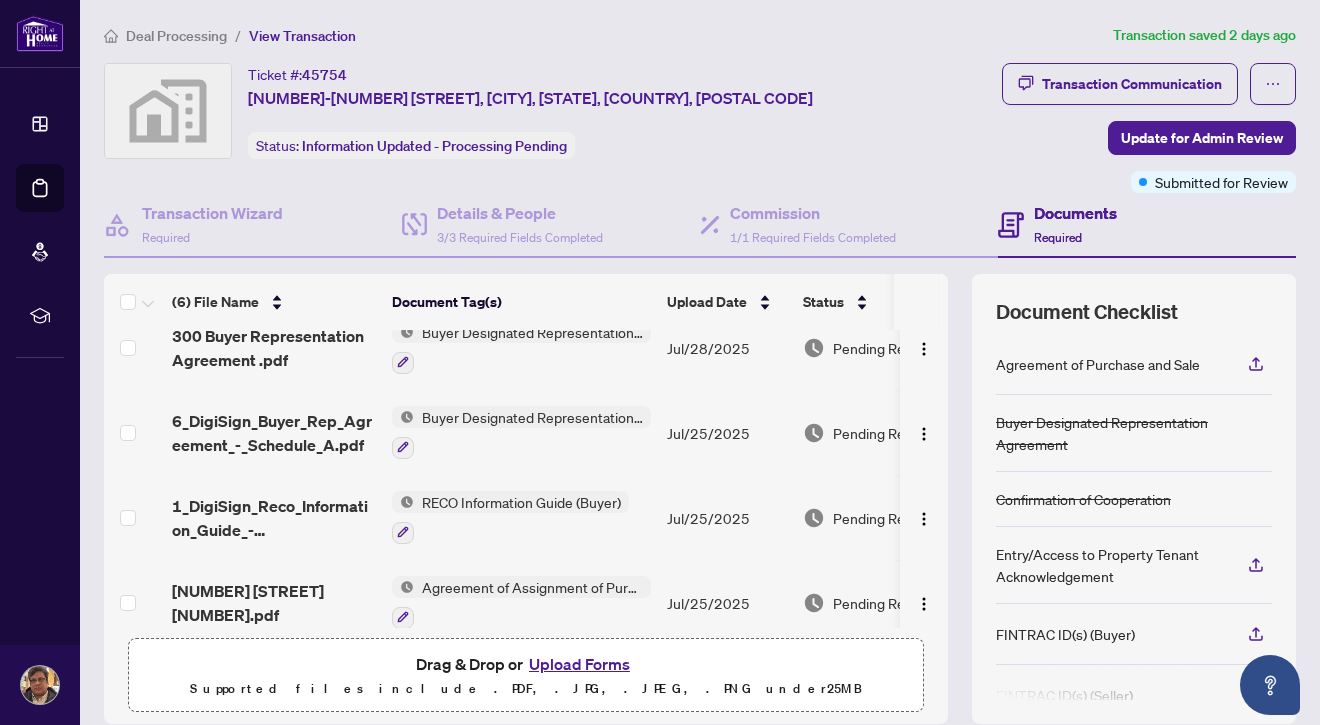 scroll, scrollTop: 213, scrollLeft: 0, axis: vertical 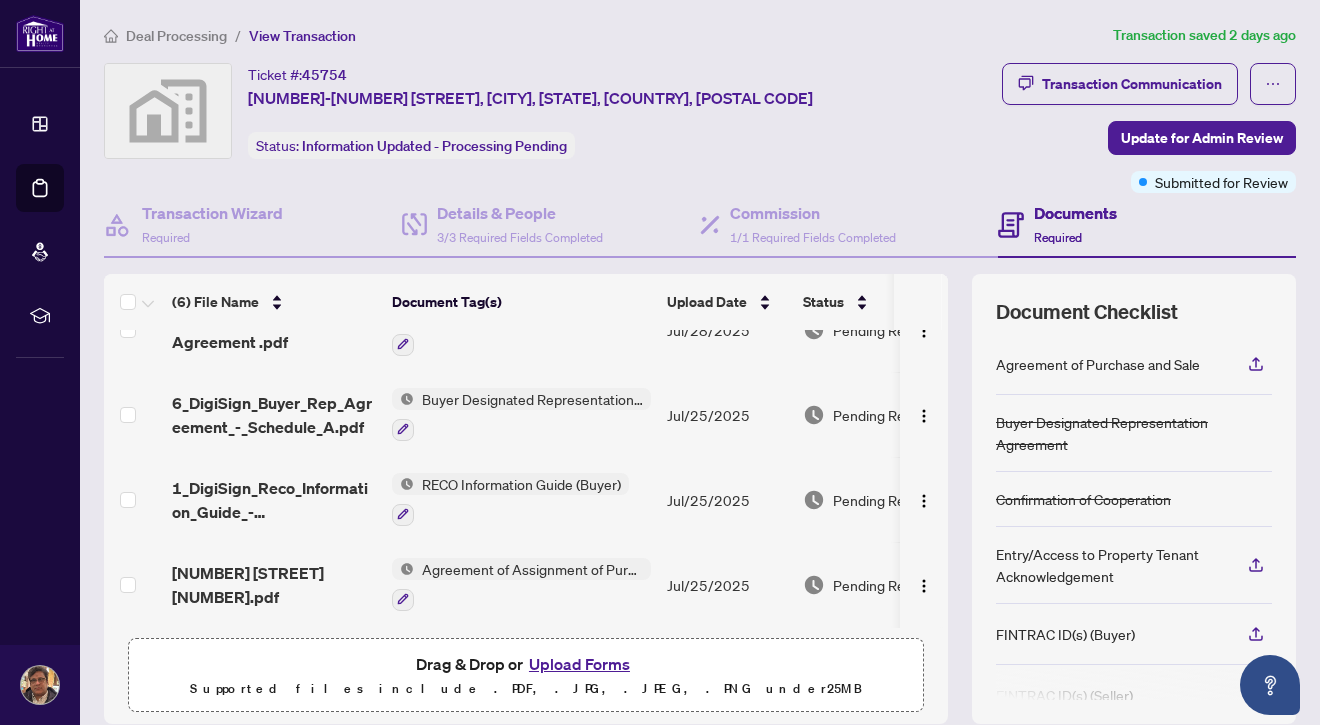click on "[NUMBER] [STREET] [NUMBER].pdf" at bounding box center [274, 585] 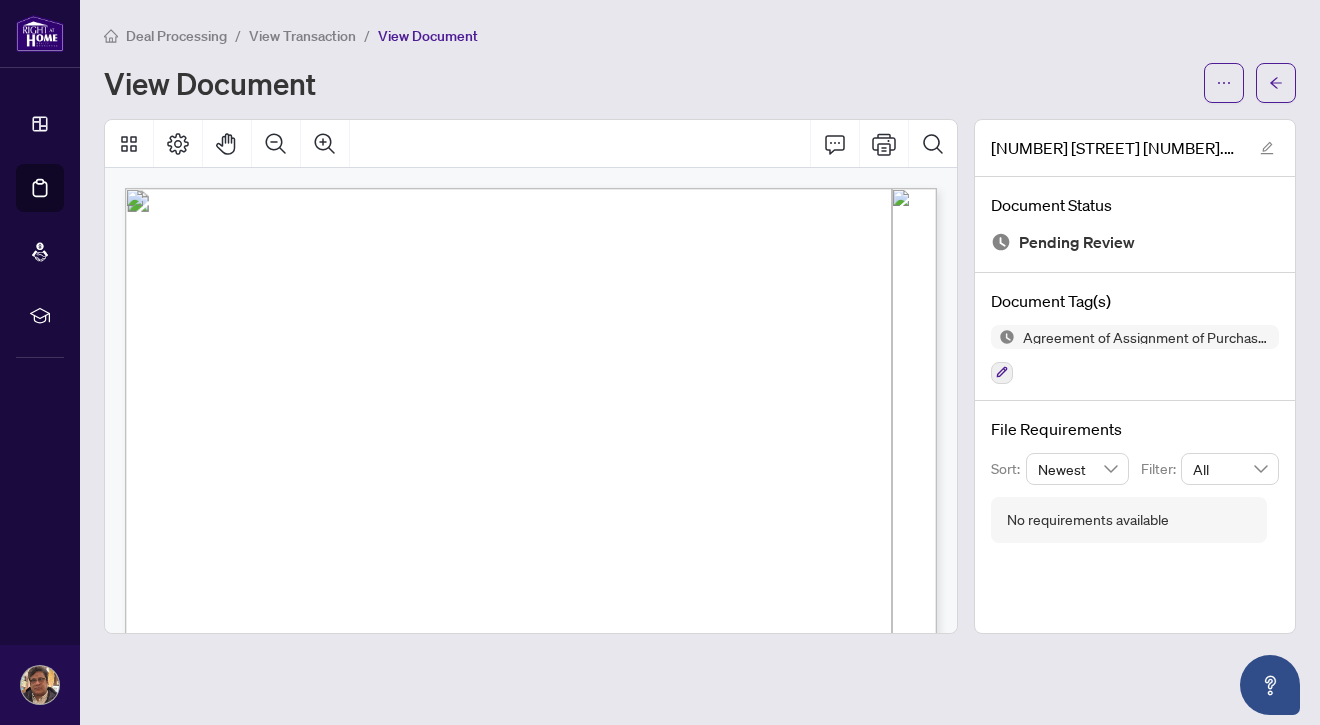 drag, startPoint x: 404, startPoint y: 462, endPoint x: 547, endPoint y: 459, distance: 143.03146 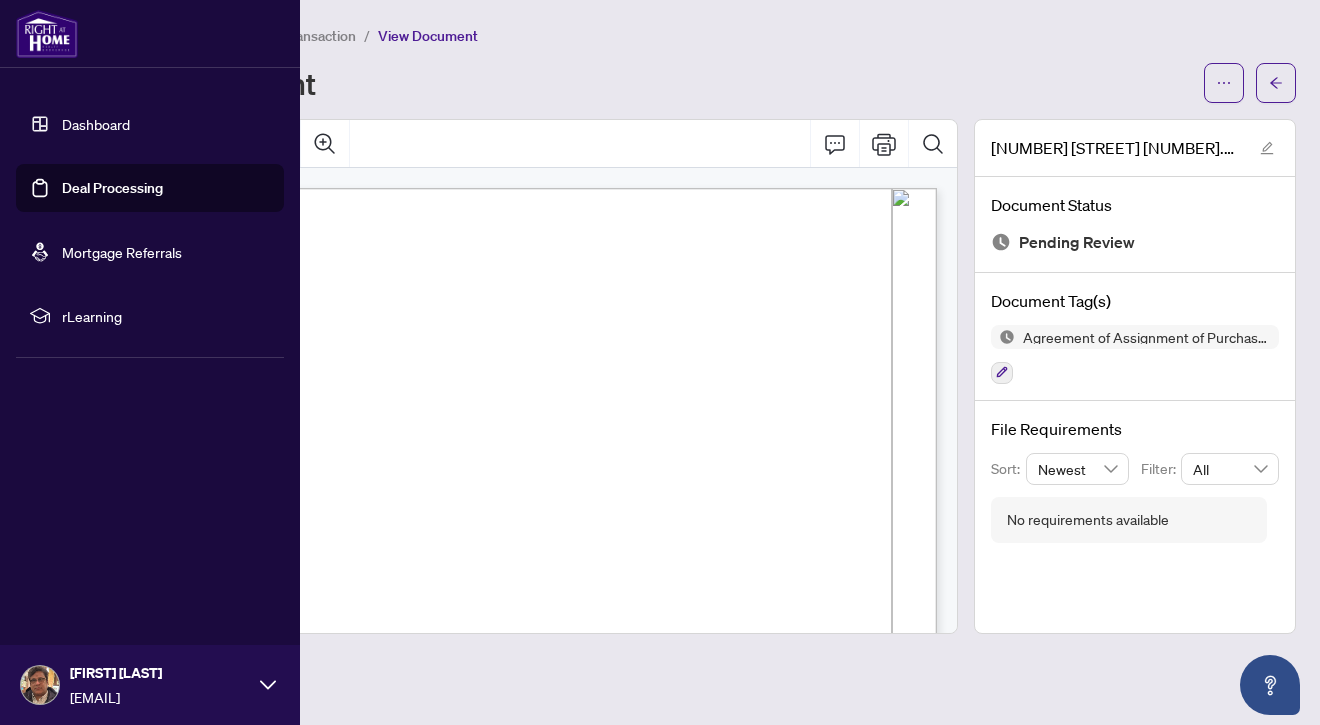 click on "Dashboard" at bounding box center [96, 124] 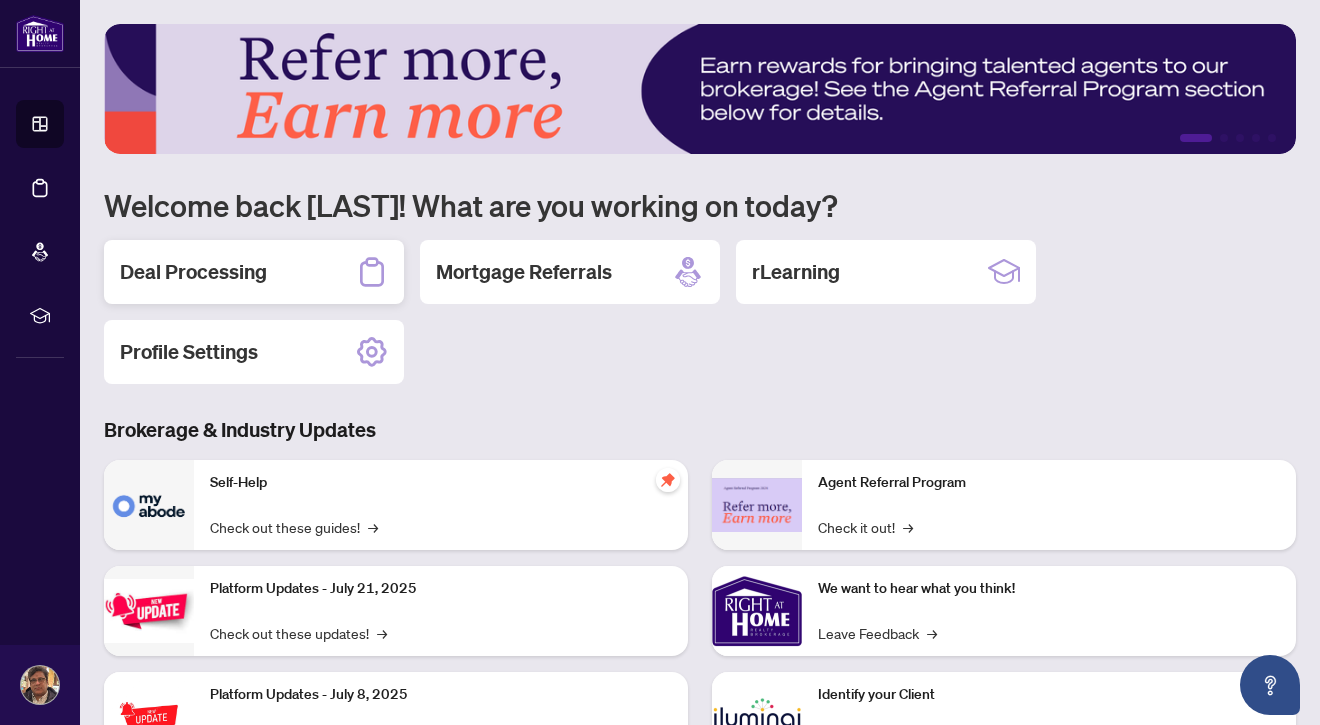 click on "Deal Processing" at bounding box center (254, 272) 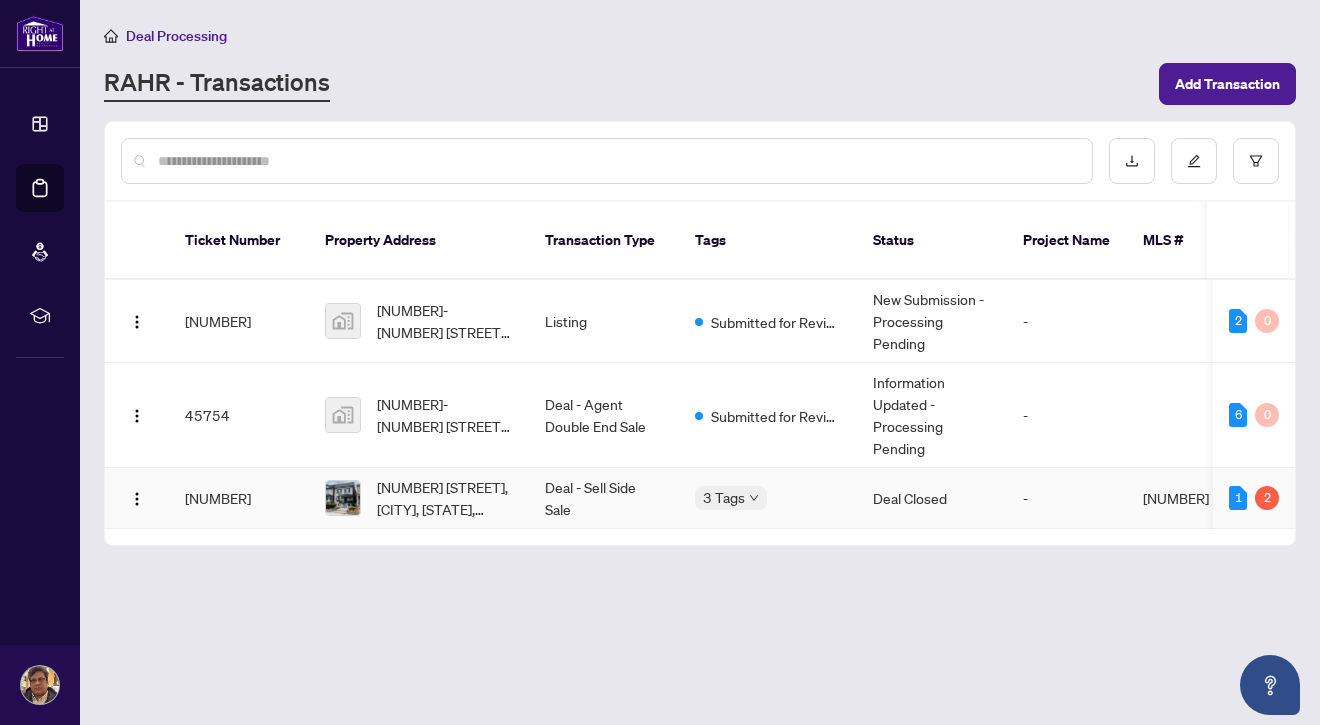 click on "[NUMBER] [STREET], [CITY], [STATE], [COUNTRY], [POSTAL CODE]" at bounding box center [445, 498] 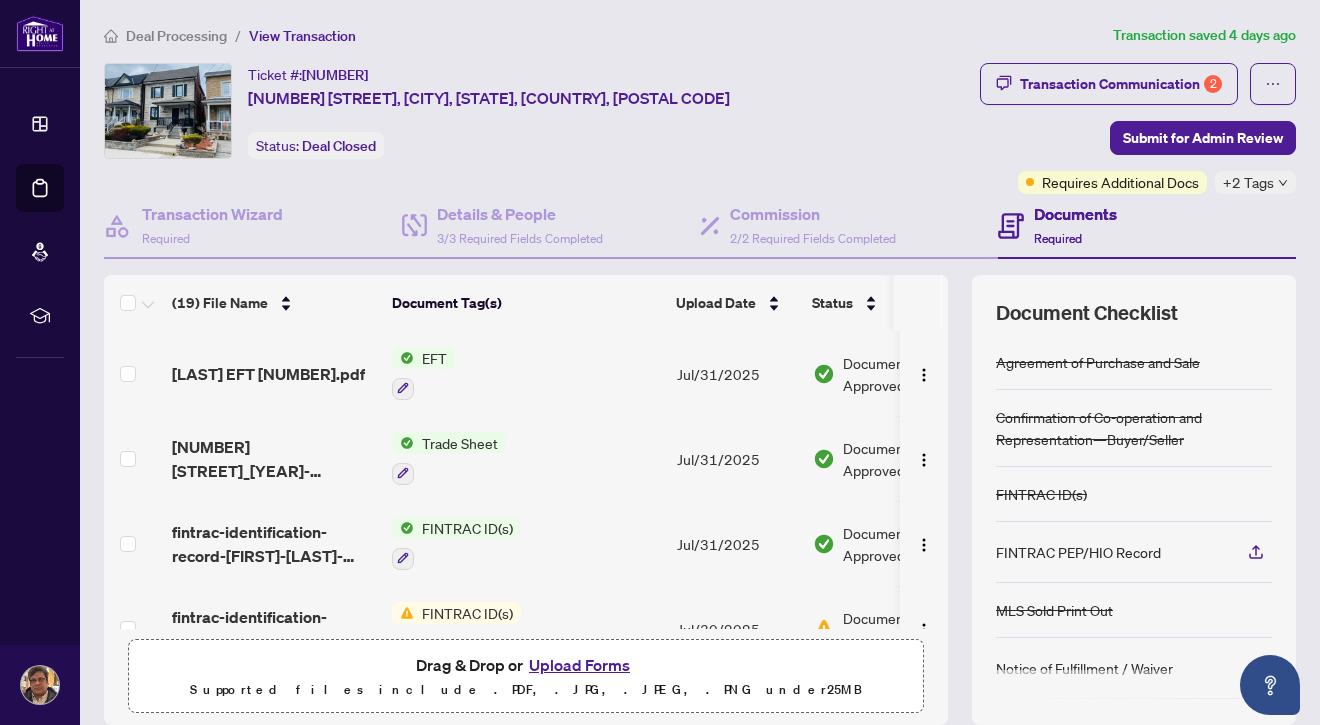scroll, scrollTop: 150, scrollLeft: 0, axis: vertical 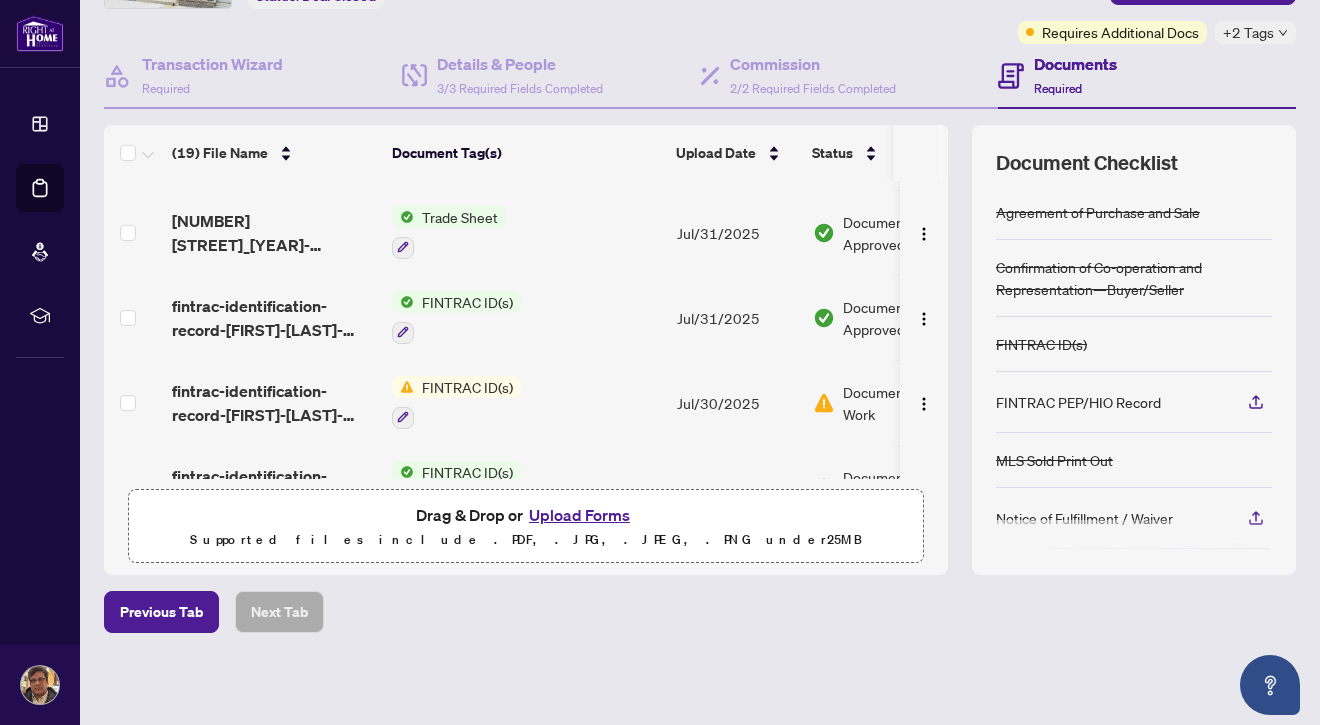 click on "fintrac-identification-record-[FIRST]-[LAST]-[YEAR][MONTH][DAY]-[HOUR][MINUTES]-[SECOND].pdf" at bounding box center [274, 318] 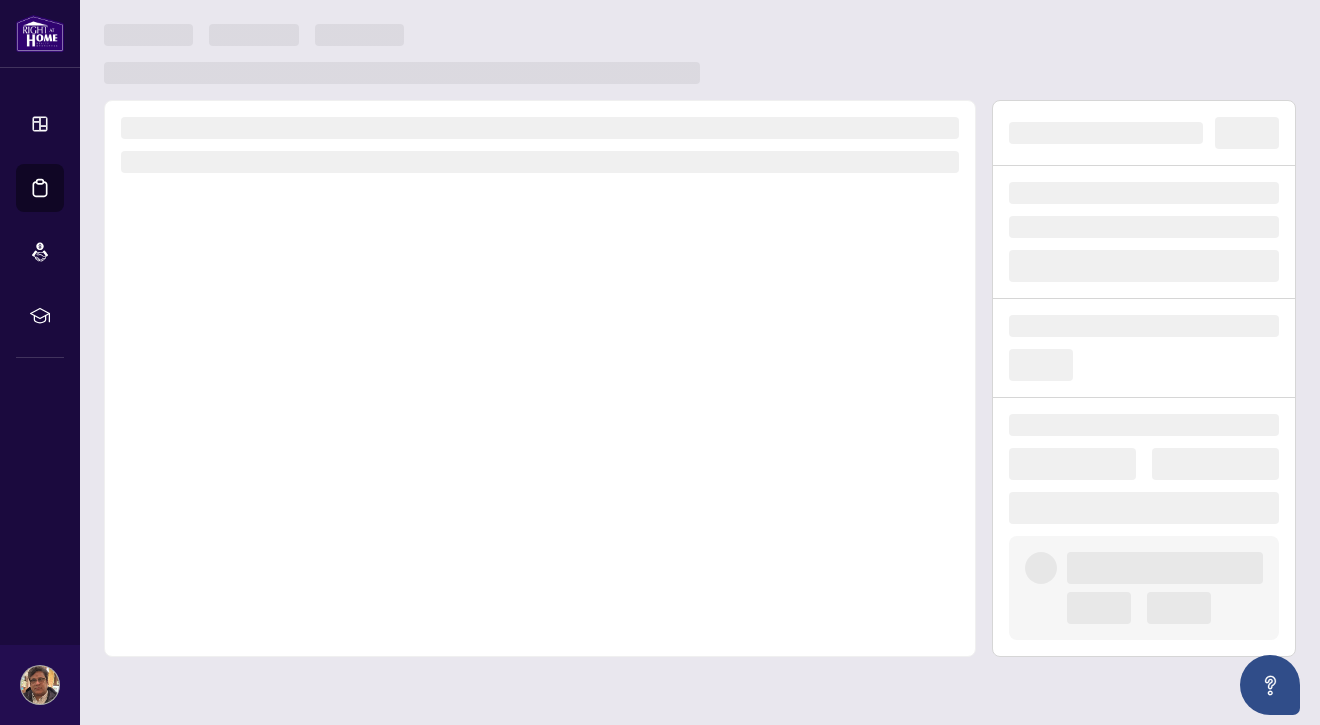 scroll, scrollTop: 0, scrollLeft: 0, axis: both 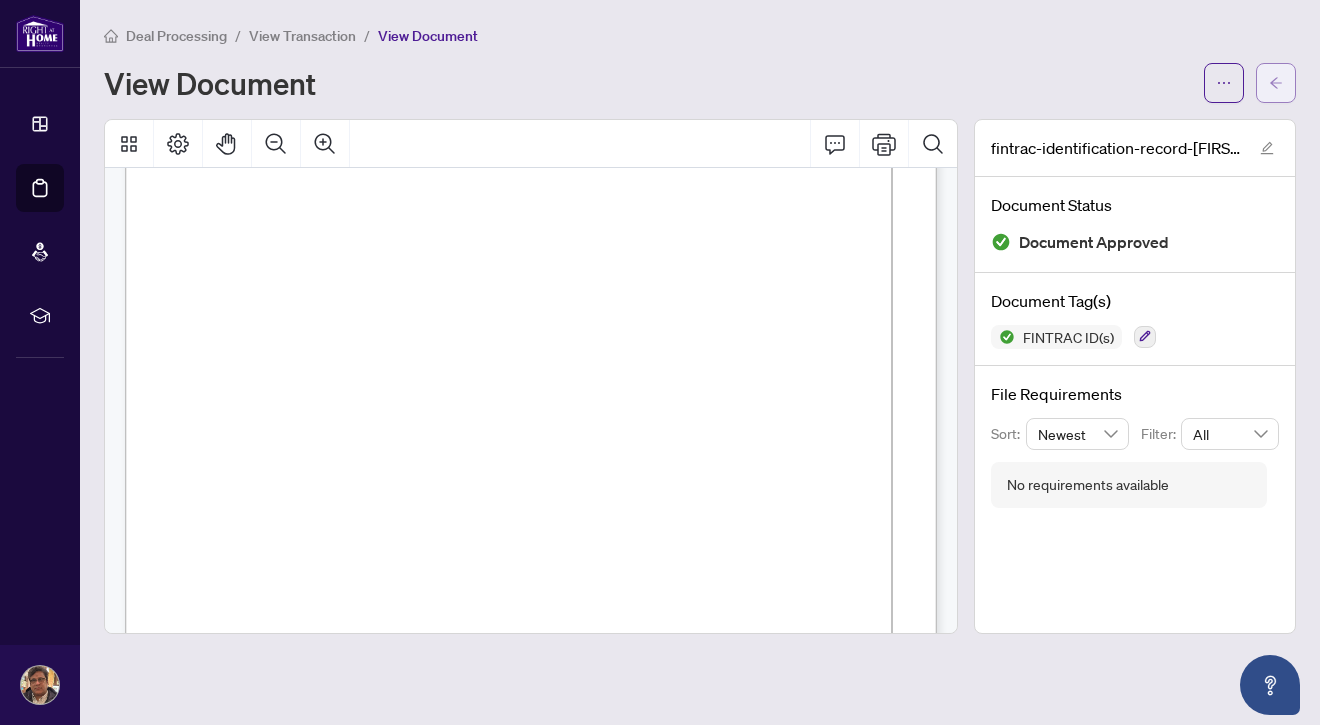 click at bounding box center (1276, 83) 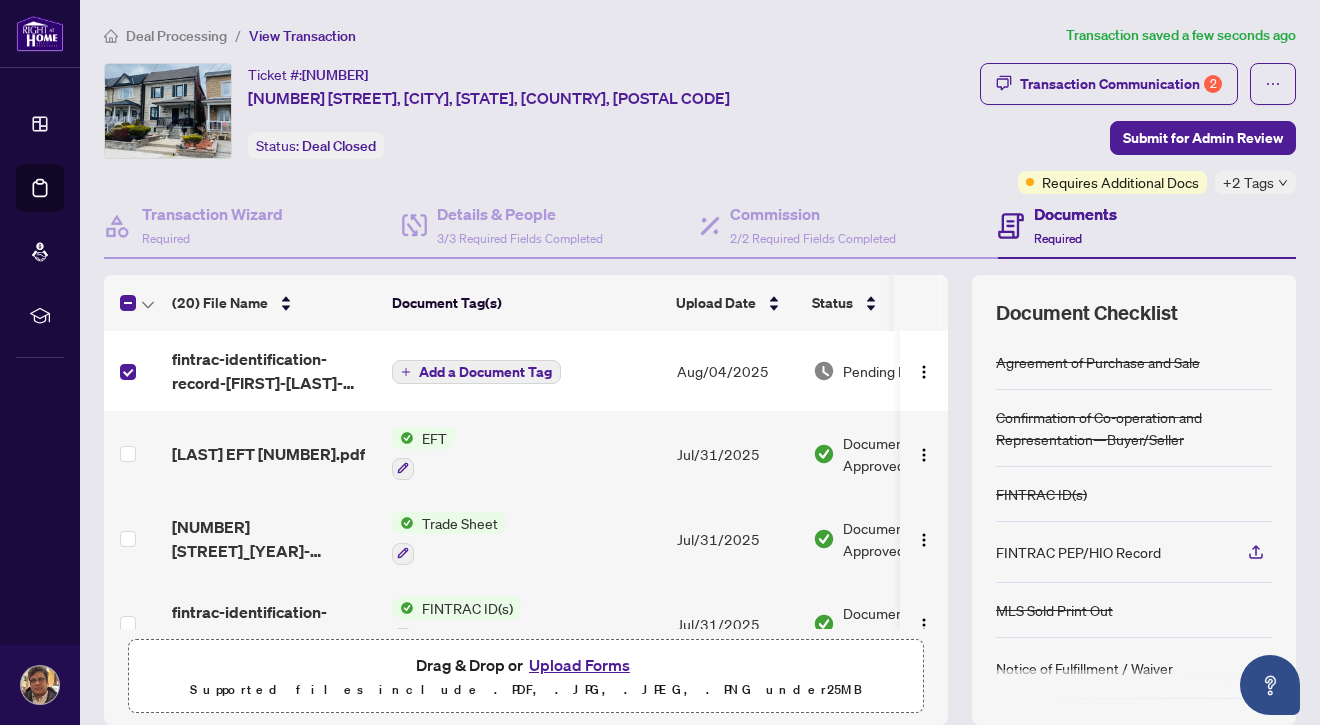 scroll, scrollTop: 0, scrollLeft: 80, axis: horizontal 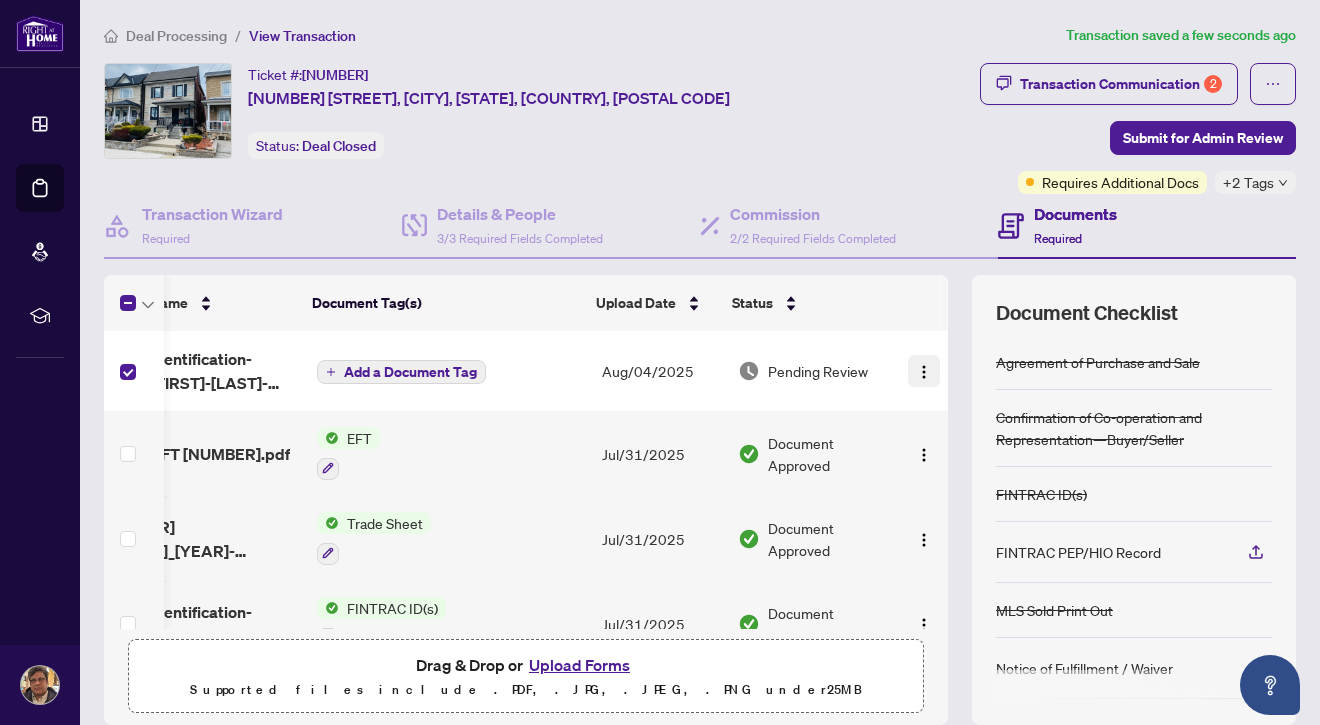 click at bounding box center (924, 372) 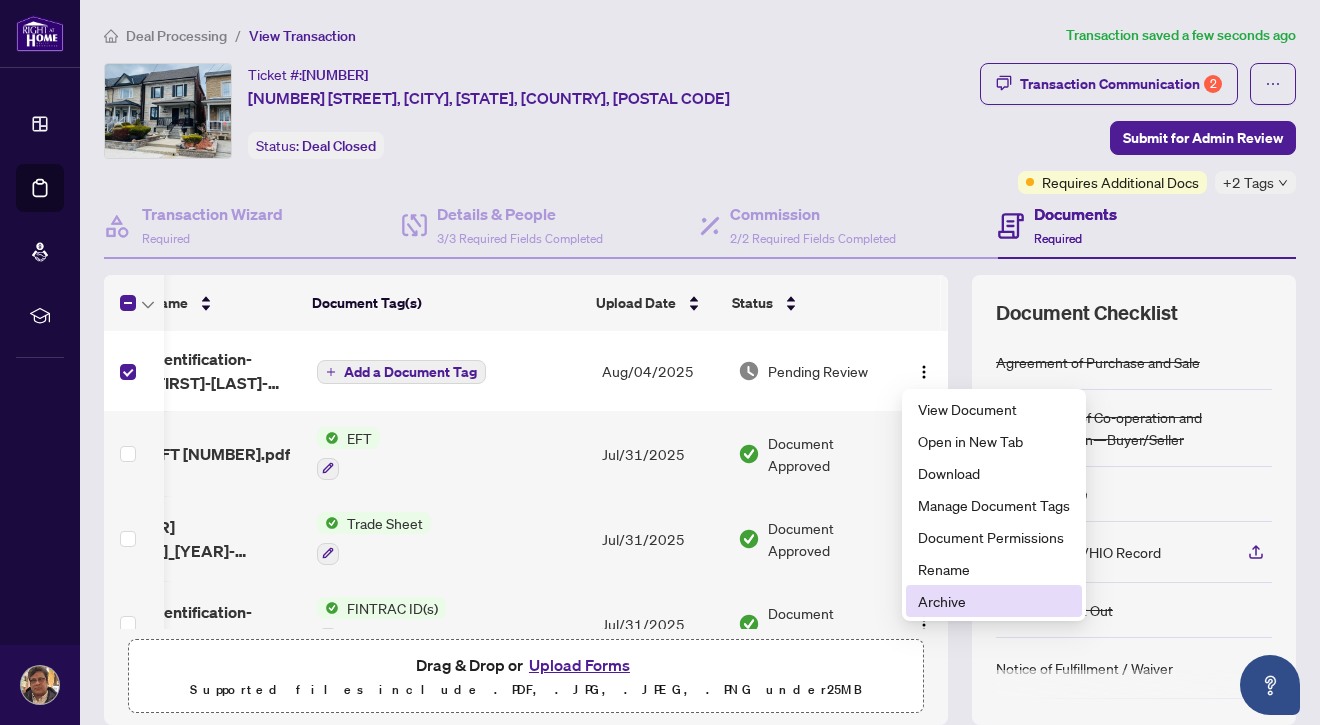click on "Archive" at bounding box center [994, 601] 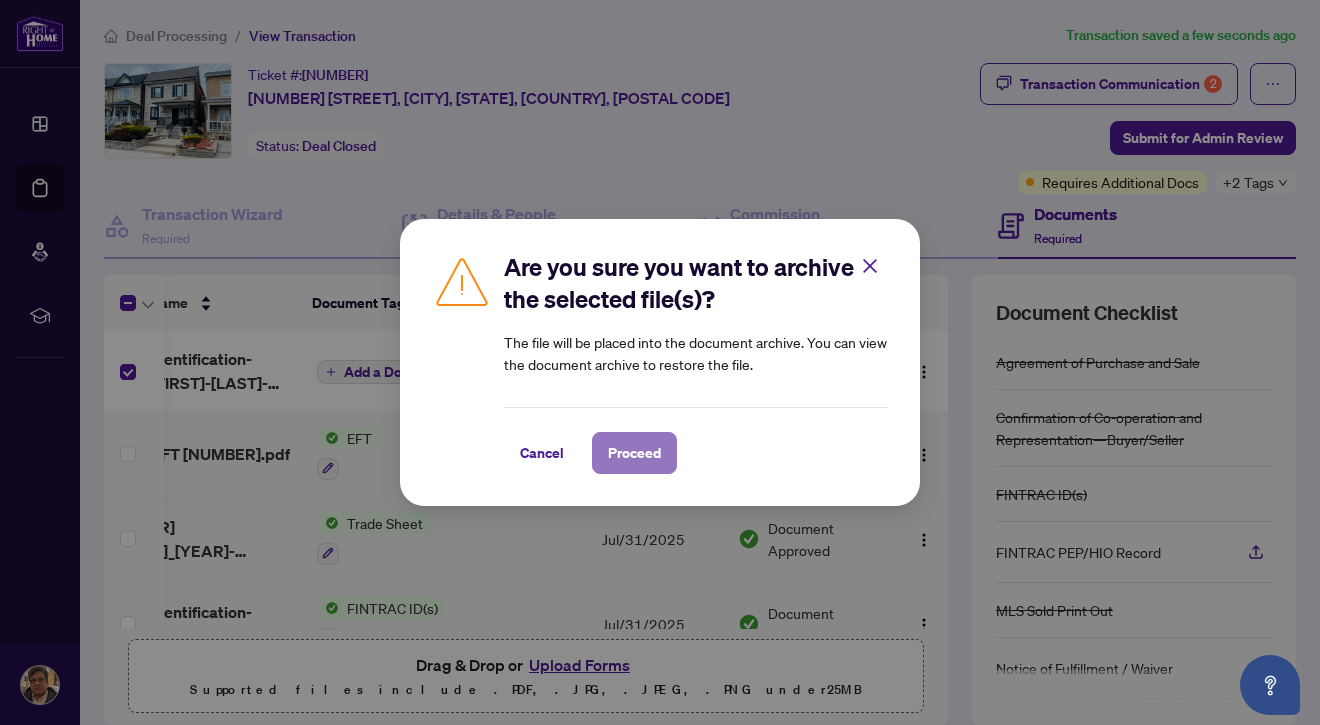 click on "Proceed" at bounding box center [634, 453] 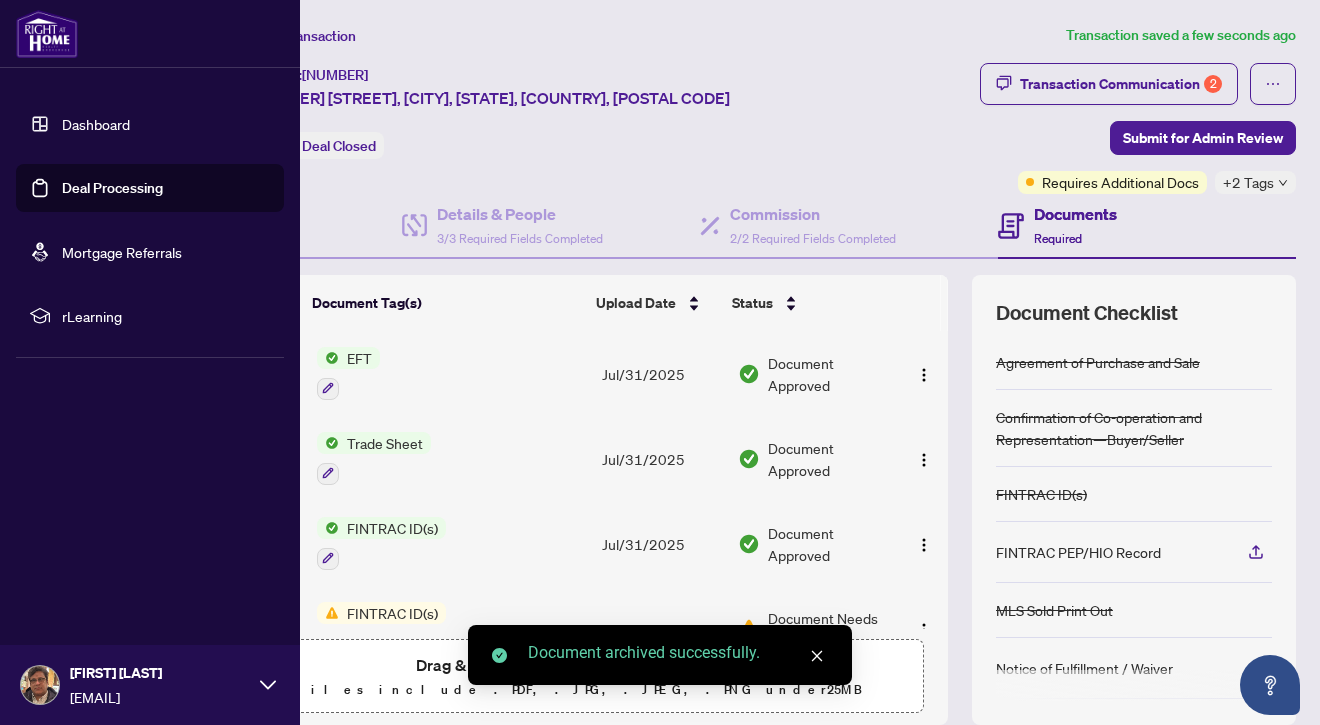 click on "Dashboard" at bounding box center (96, 124) 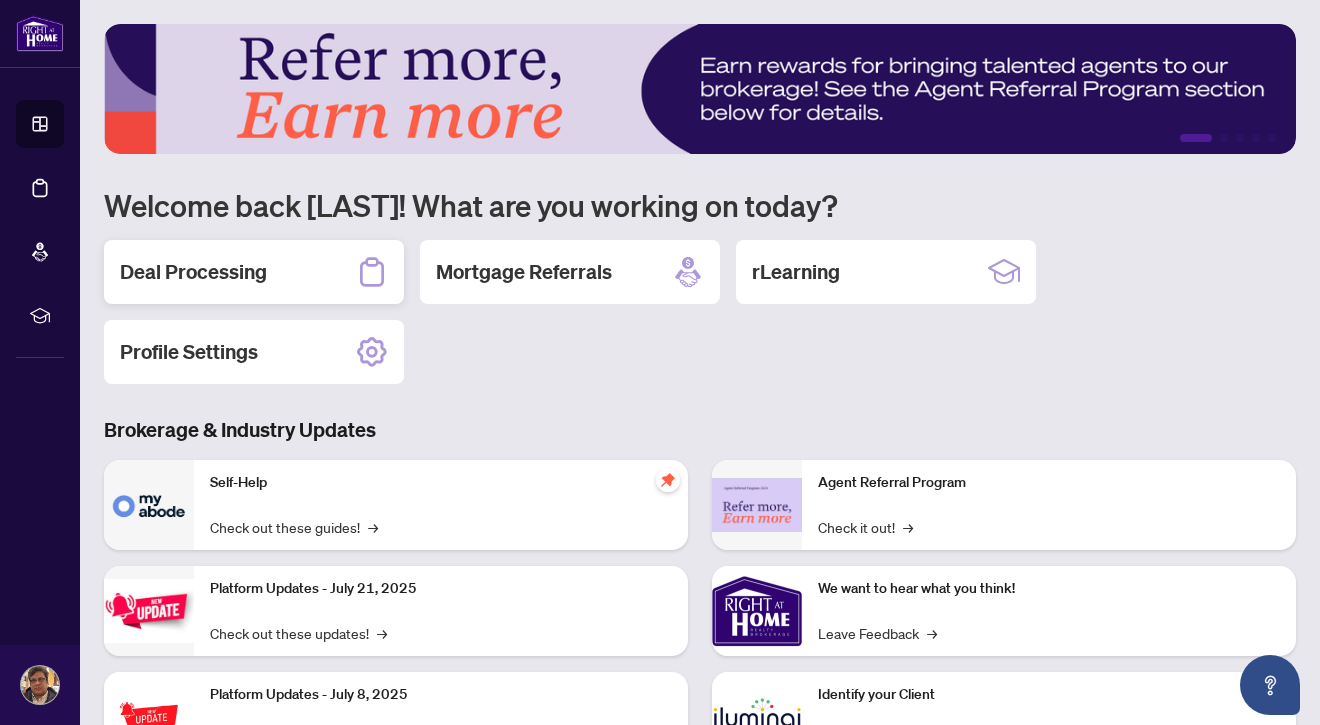 click on "Deal Processing" at bounding box center (254, 272) 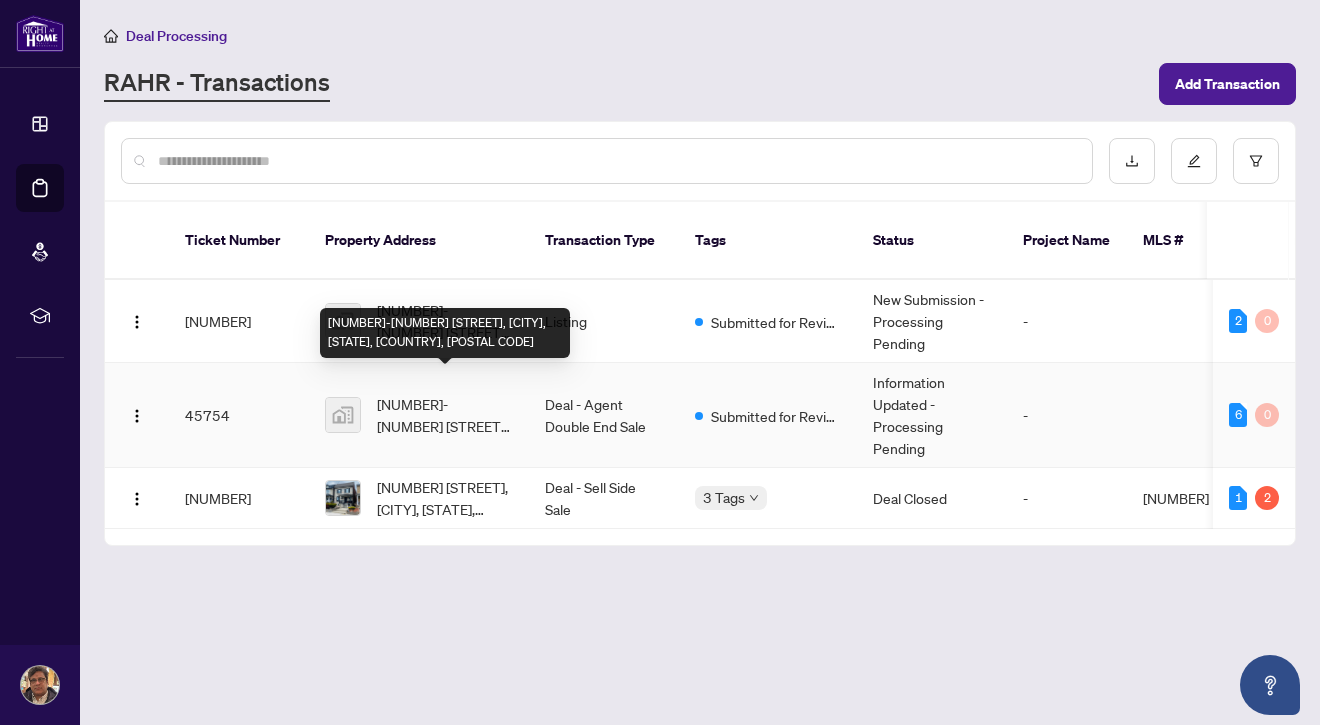 click on "[NUMBER]-[NUMBER] [STREET], [CITY], [STATE], [COUNTRY], [POSTAL CODE]" at bounding box center [445, 415] 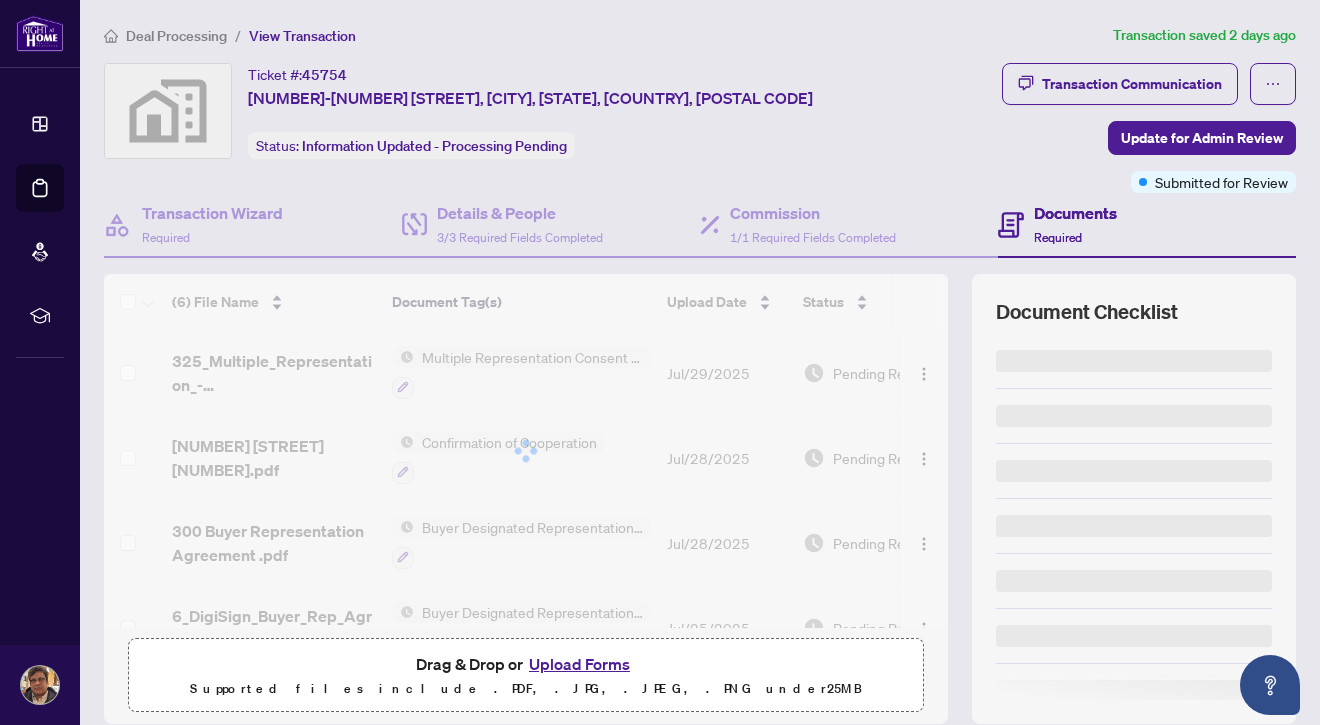 scroll, scrollTop: 149, scrollLeft: 0, axis: vertical 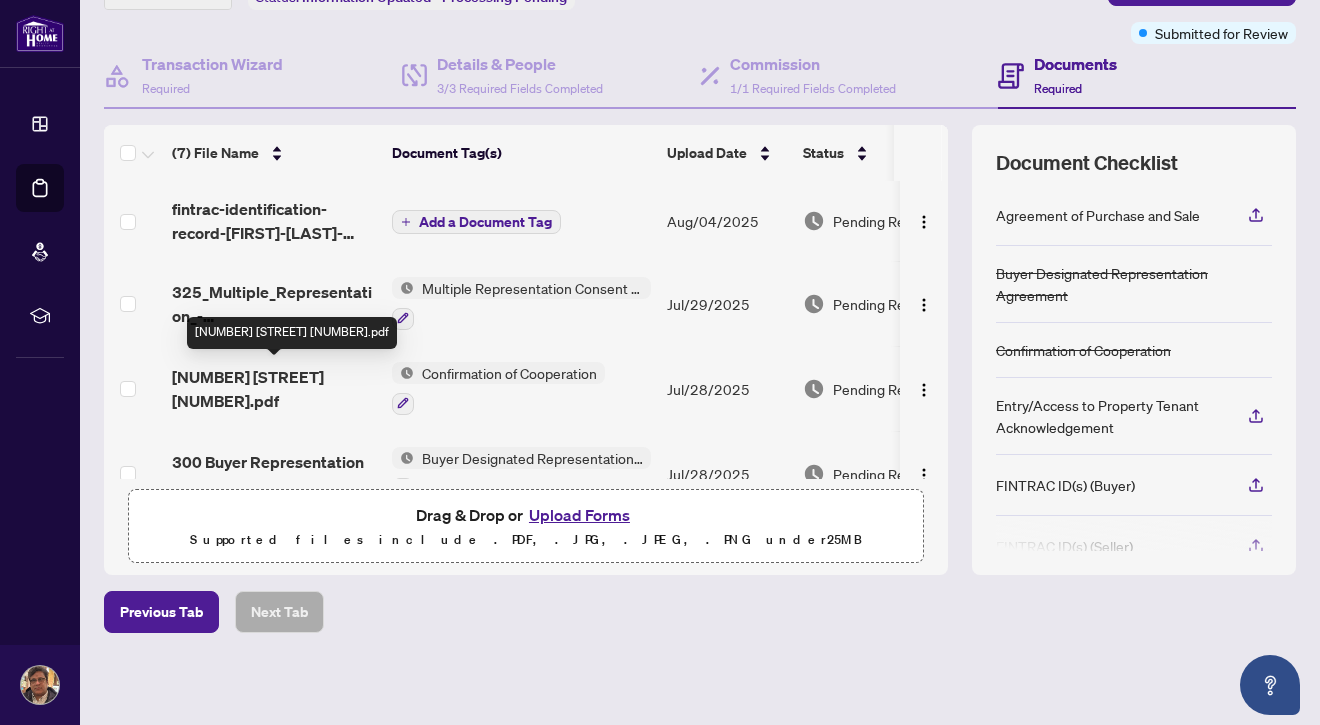 click on "[NUMBER] [STREET] [NUMBER].pdf" at bounding box center [274, 389] 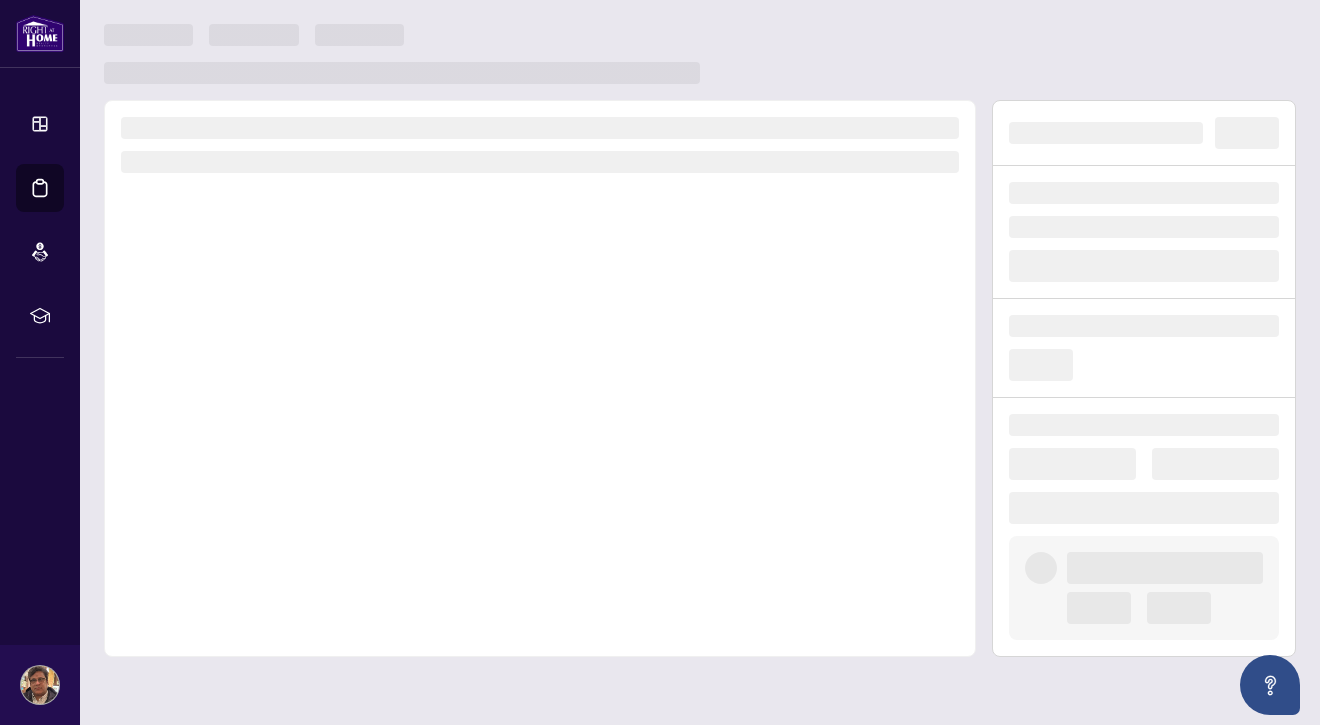 scroll, scrollTop: 0, scrollLeft: 0, axis: both 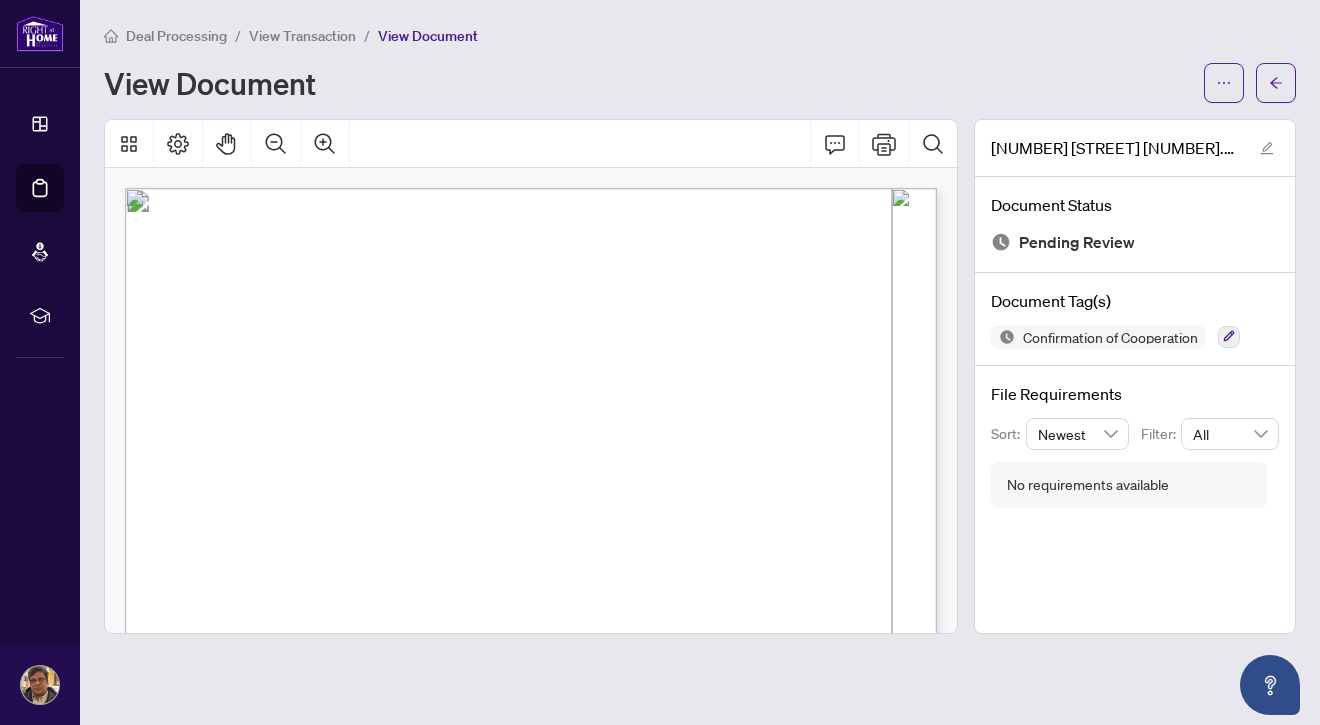 drag, startPoint x: 391, startPoint y: 381, endPoint x: 554, endPoint y: 382, distance: 163.00307 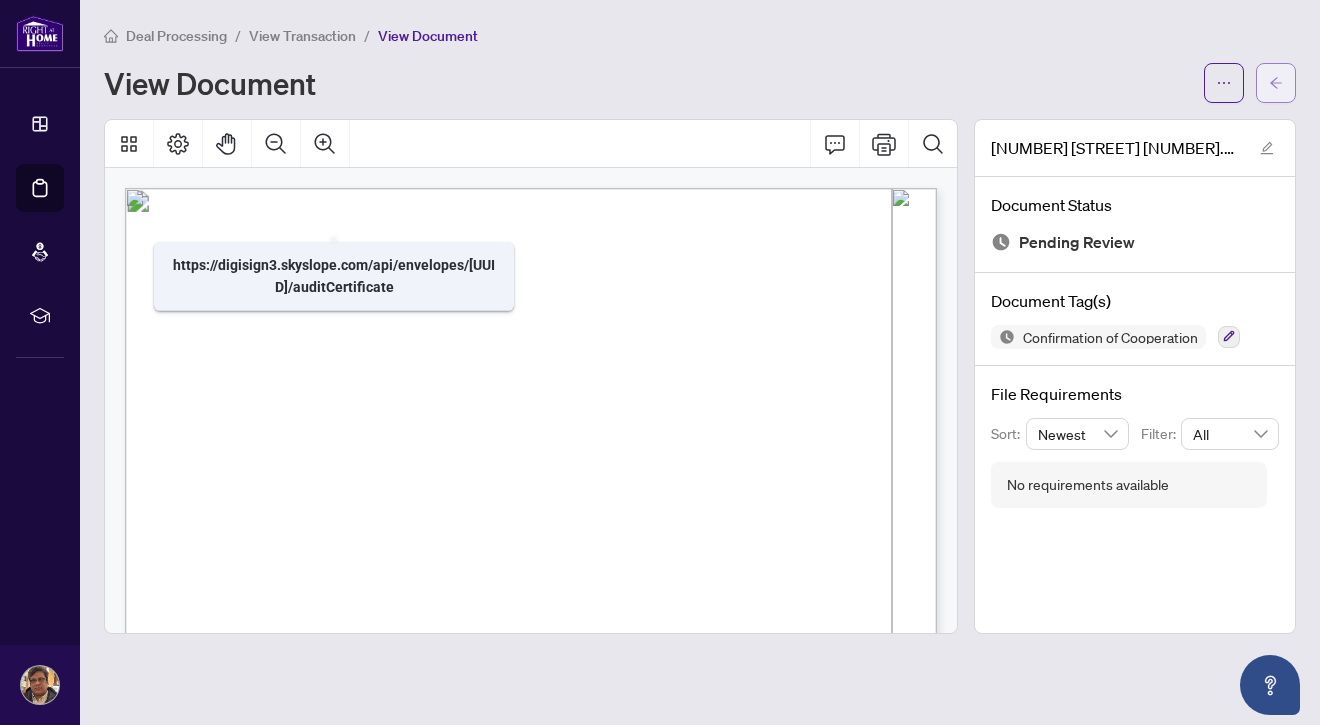 click at bounding box center (1276, 83) 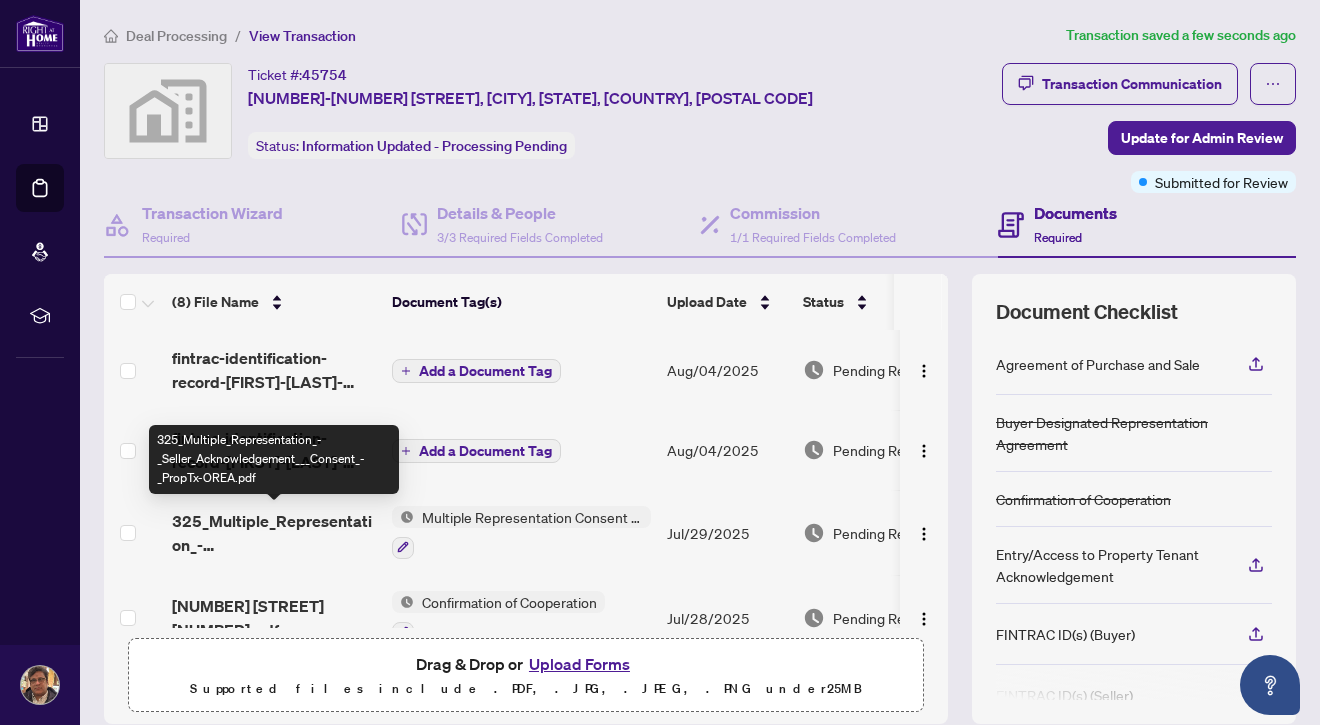 click on "325_Multiple_Representation_-_Seller_Acknowledgement___Consent_-_PropTx-OREA.pdf" at bounding box center [274, 533] 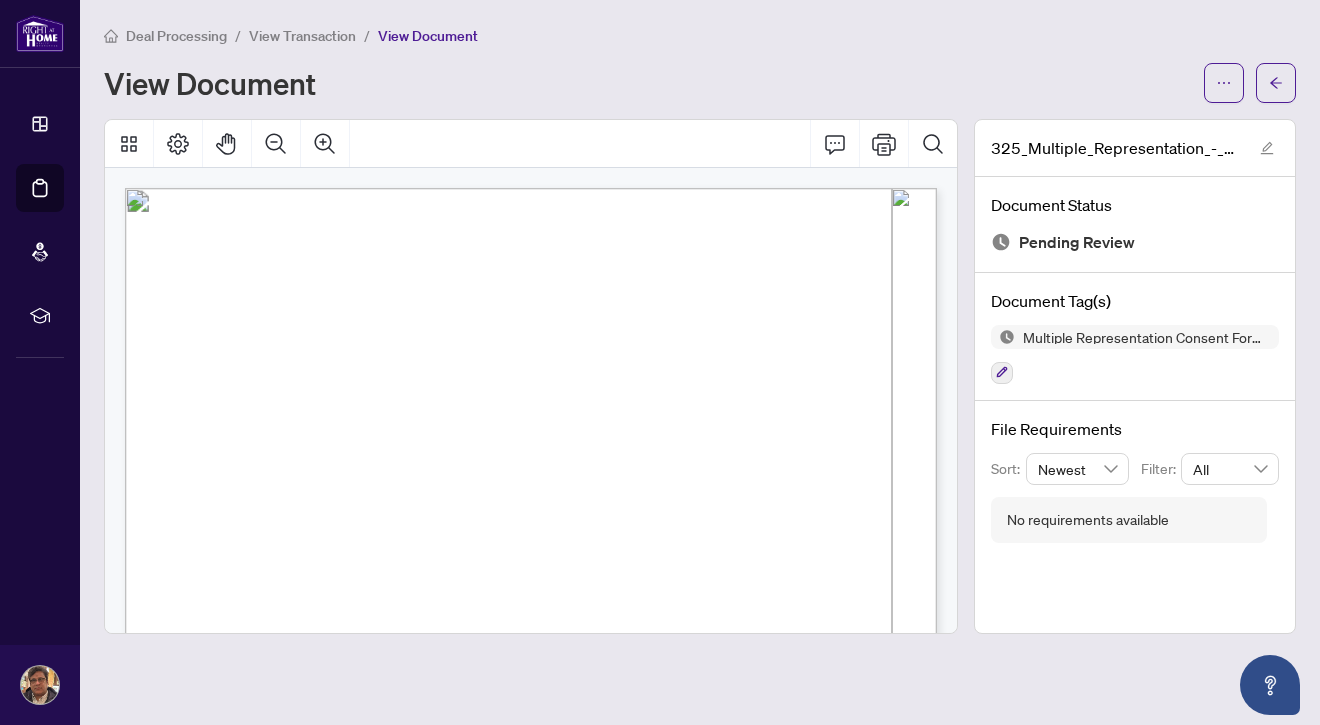 drag, startPoint x: 279, startPoint y: 377, endPoint x: 378, endPoint y: 387, distance: 99.50377 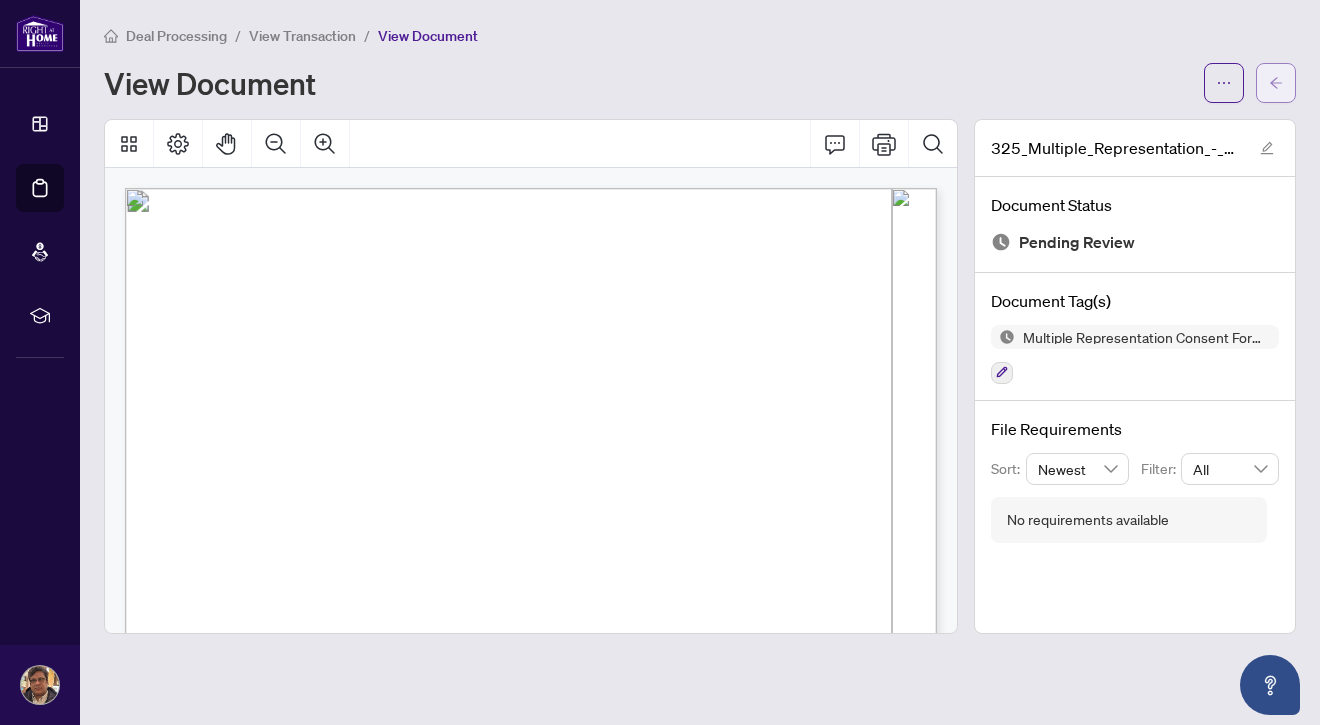 click at bounding box center [1276, 83] 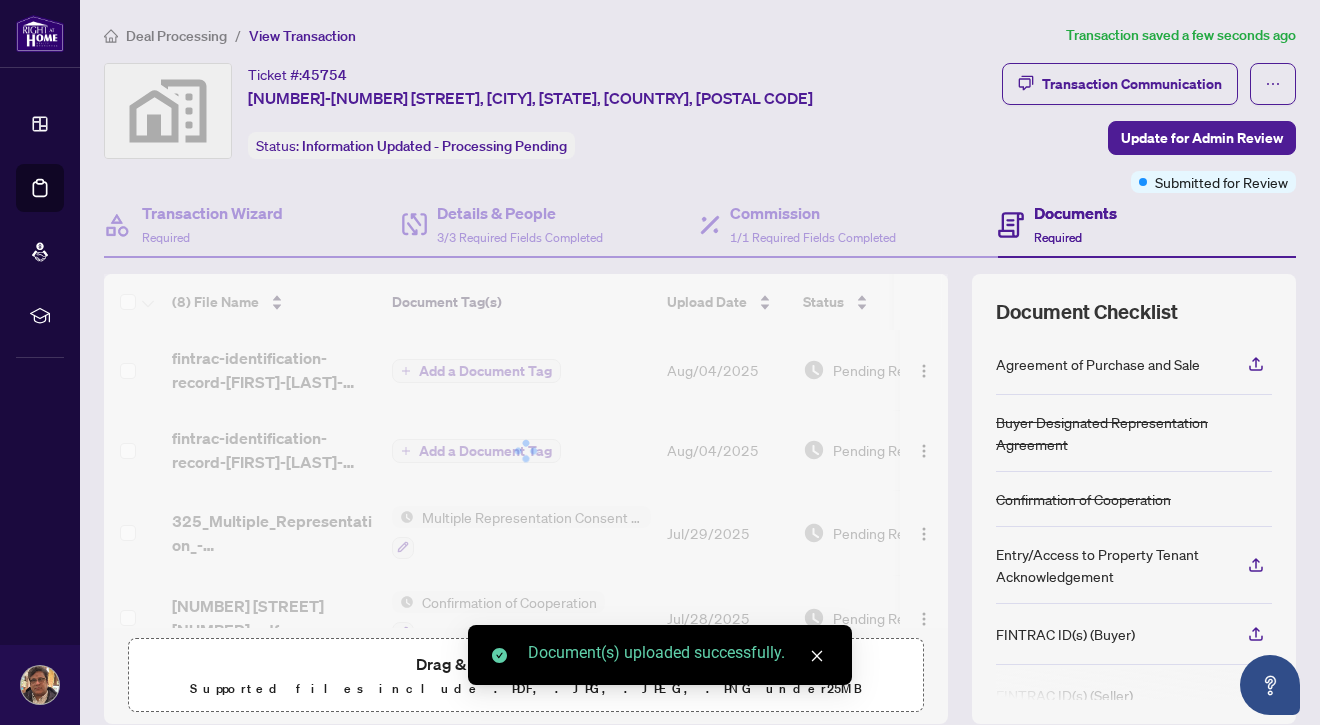 scroll, scrollTop: 236, scrollLeft: 0, axis: vertical 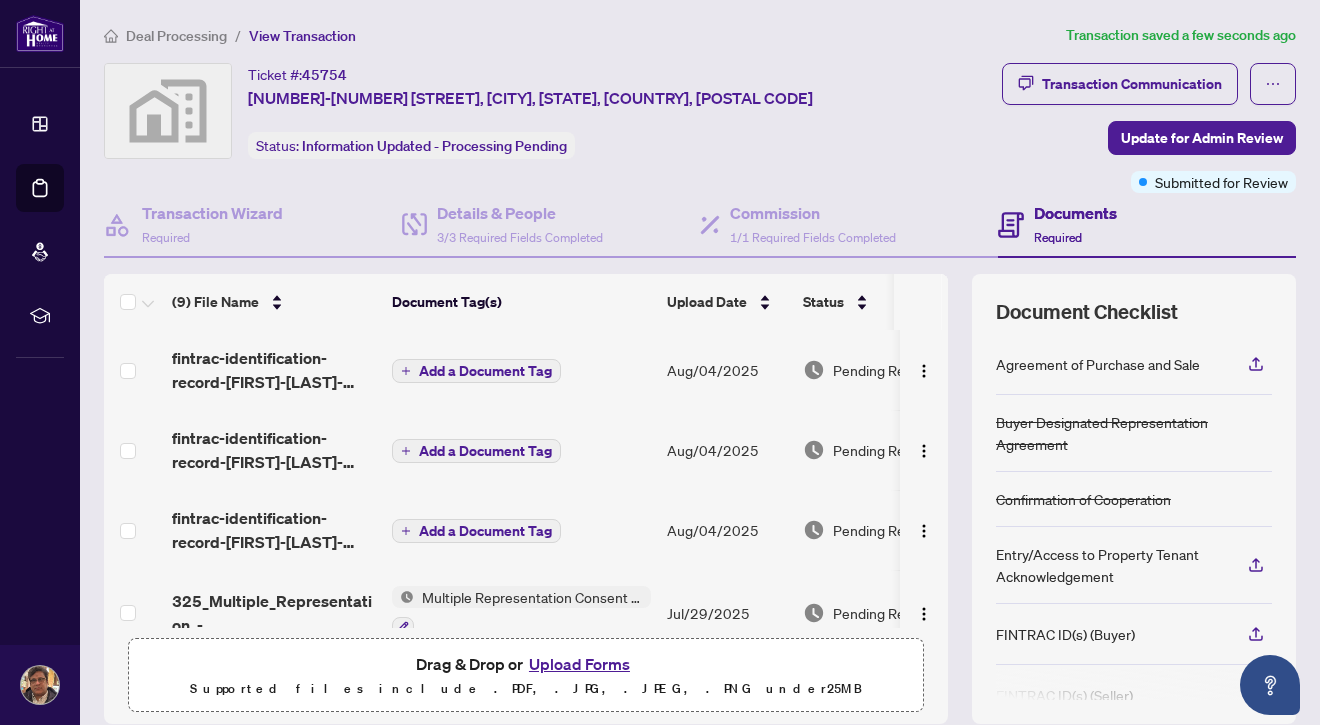 click on "Add a Document Tag" at bounding box center [485, 371] 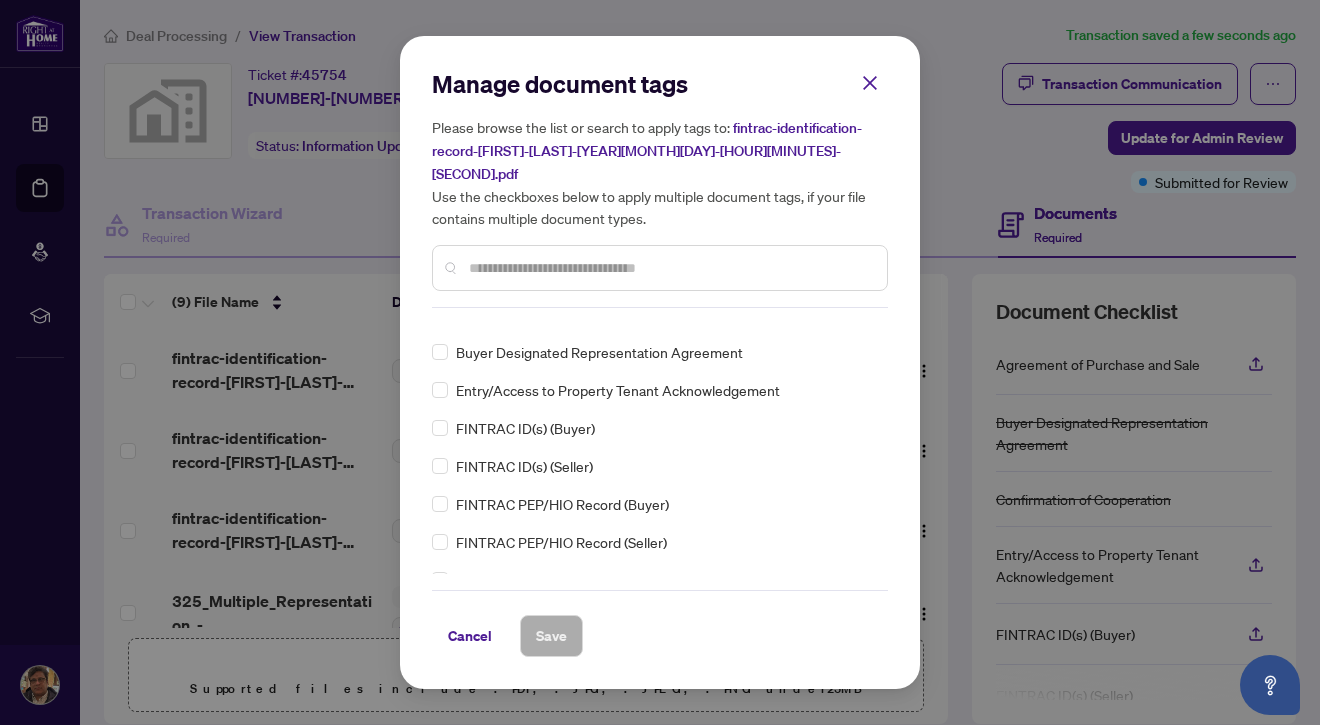 scroll, scrollTop: 175, scrollLeft: 0, axis: vertical 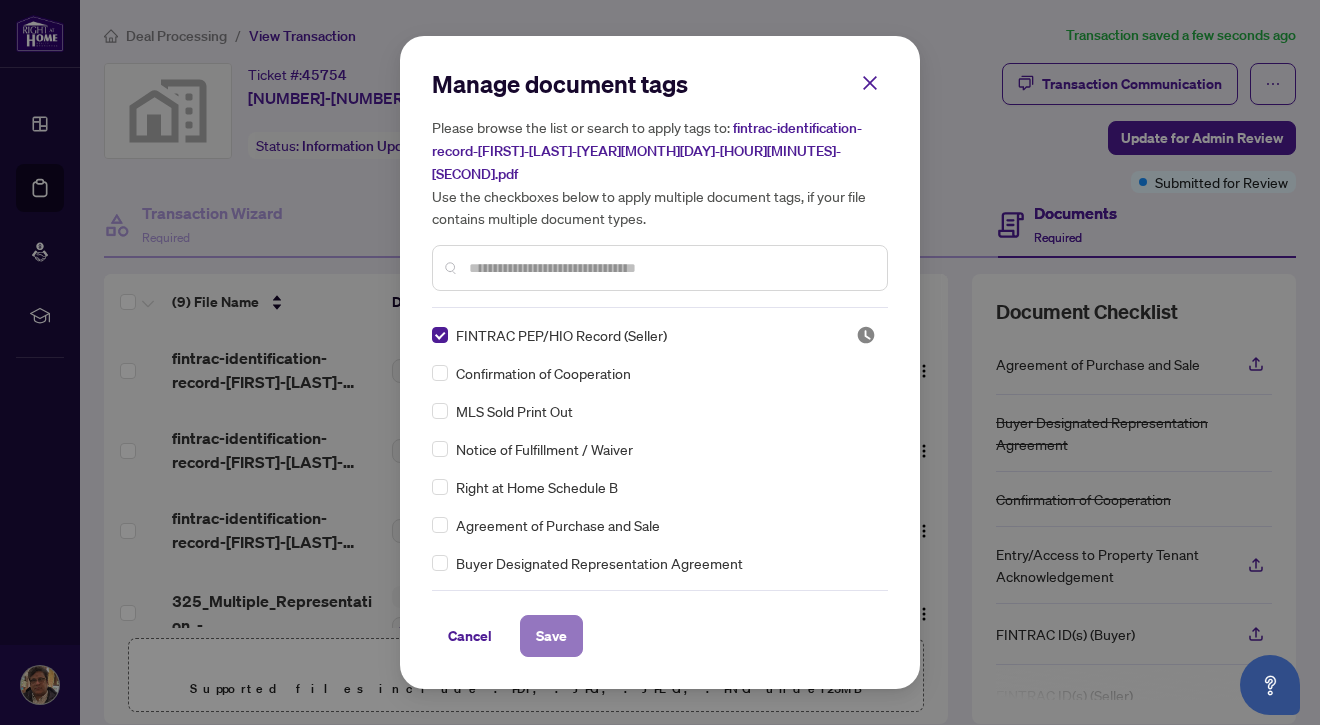 click on "Save" at bounding box center [551, 636] 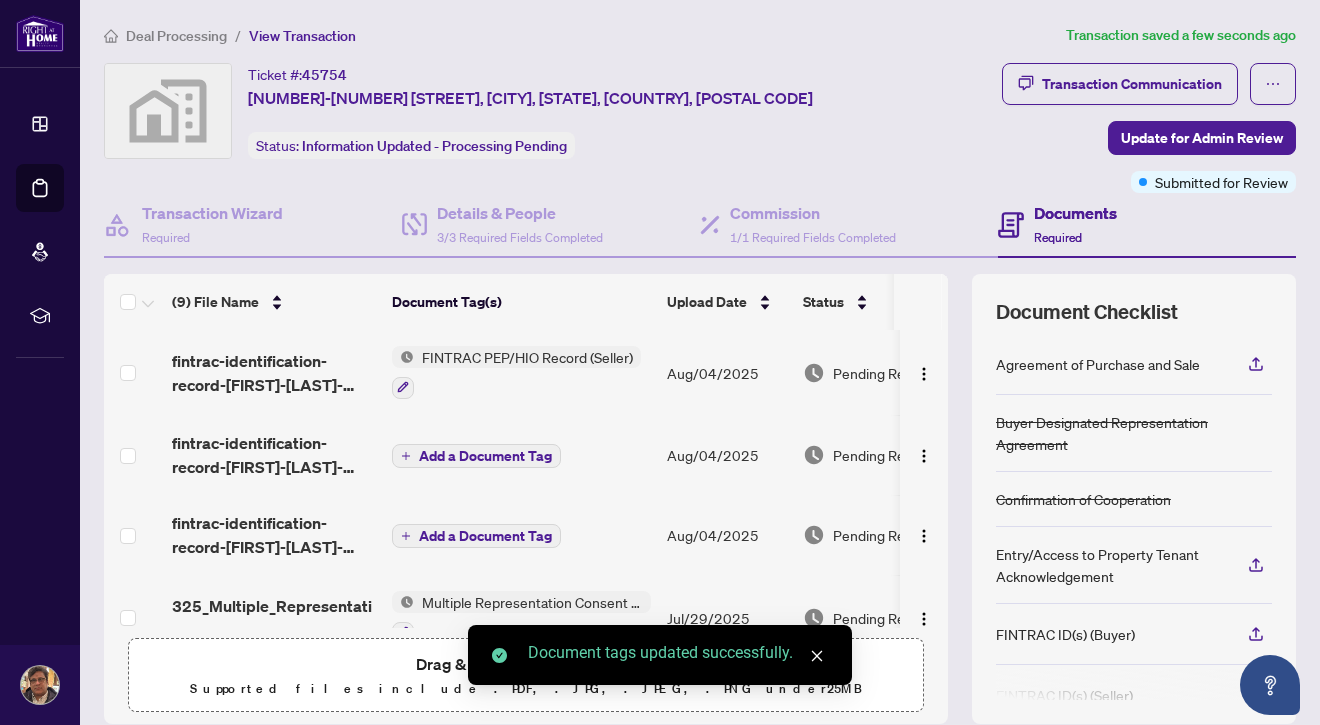 click on "Add a Document Tag" at bounding box center [485, 456] 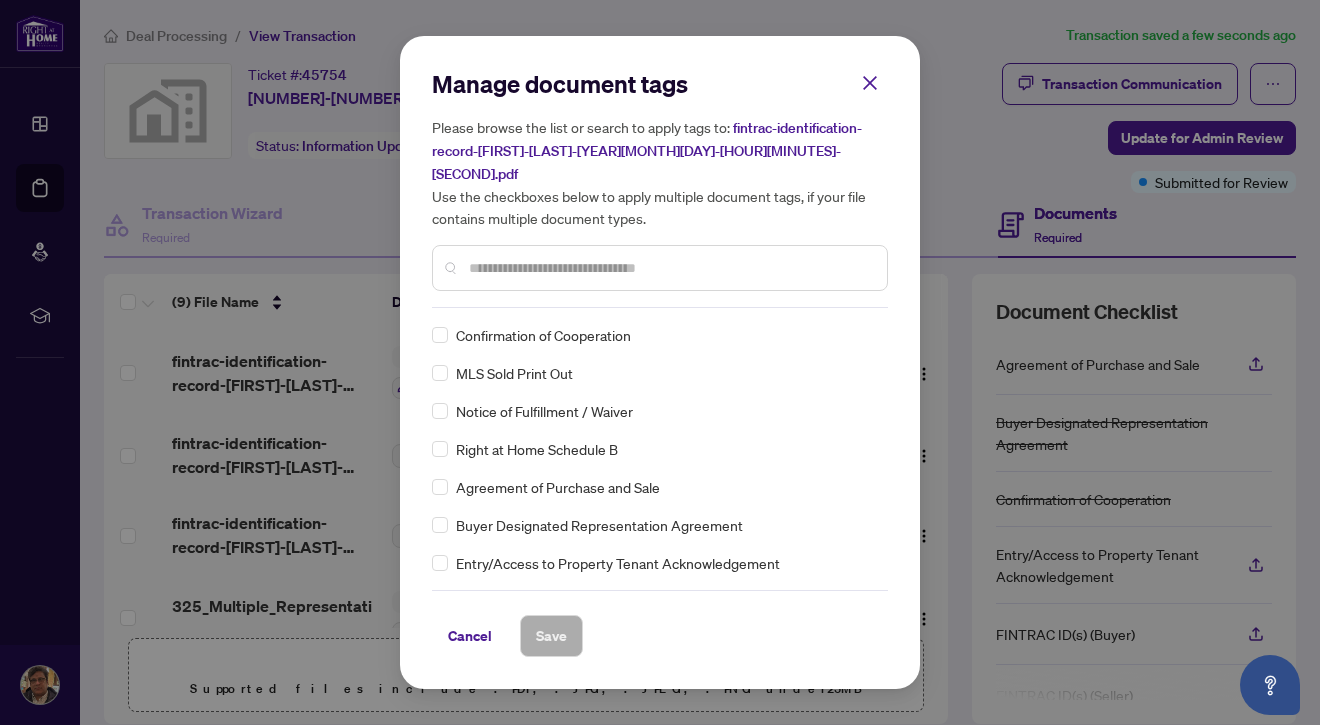 click at bounding box center [670, 268] 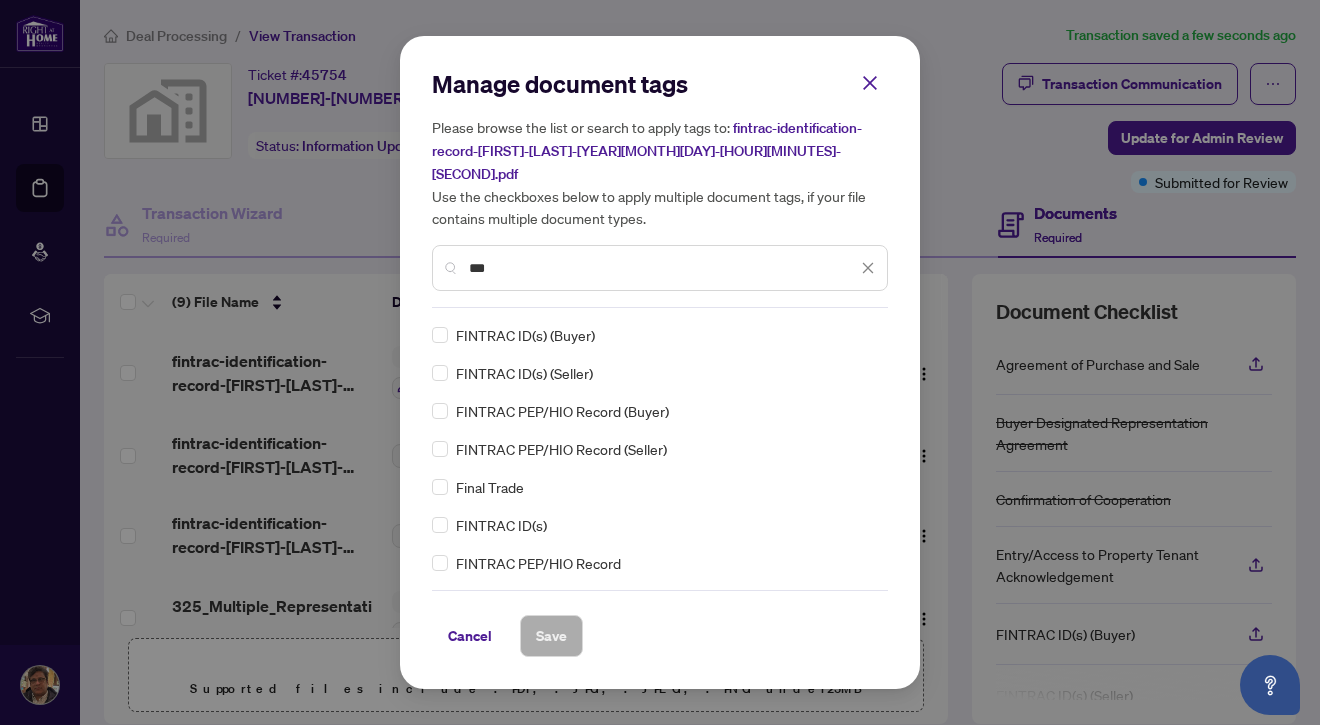 type on "***" 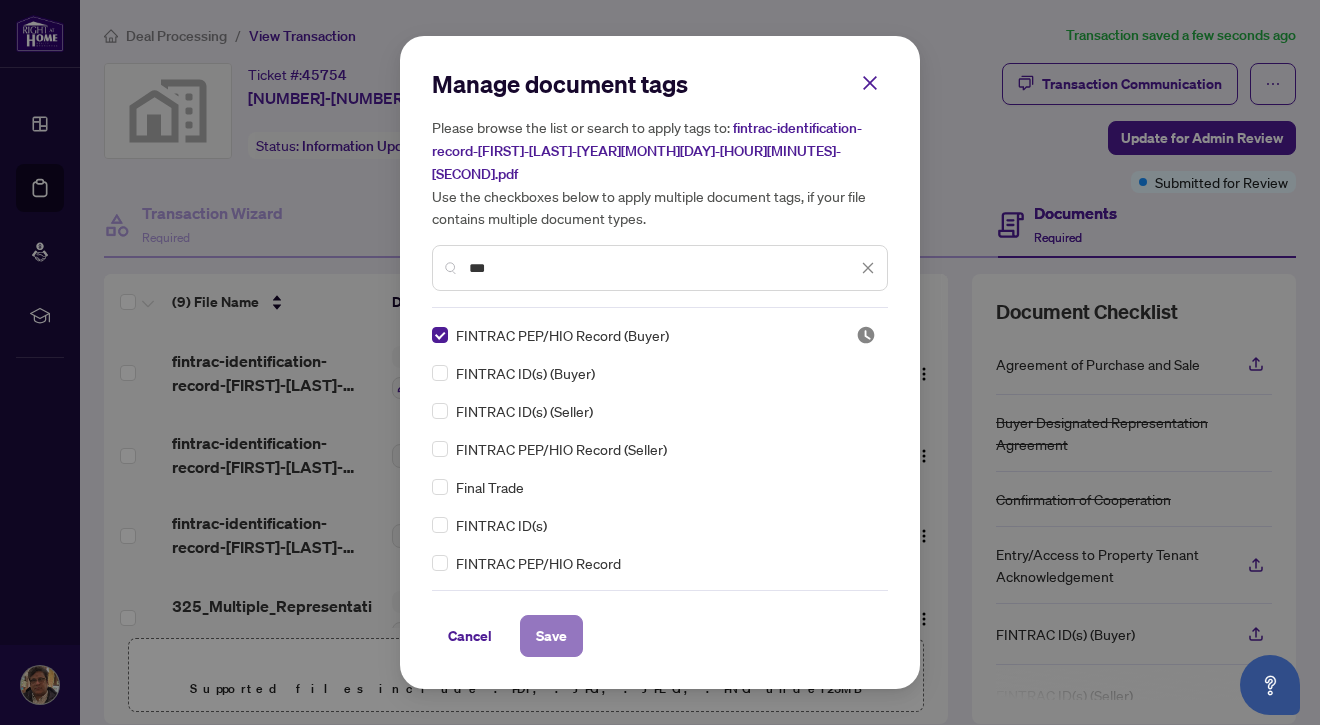 click on "Save" at bounding box center [551, 636] 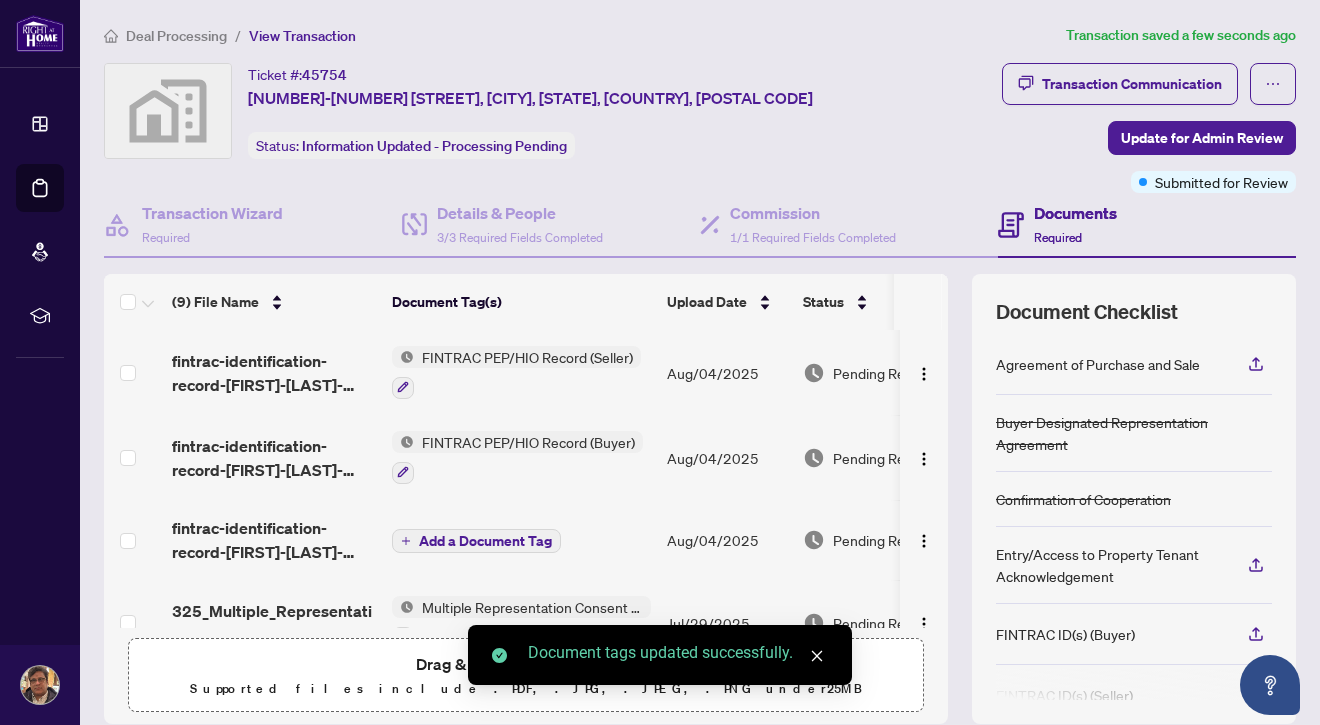 scroll, scrollTop: 120, scrollLeft: 0, axis: vertical 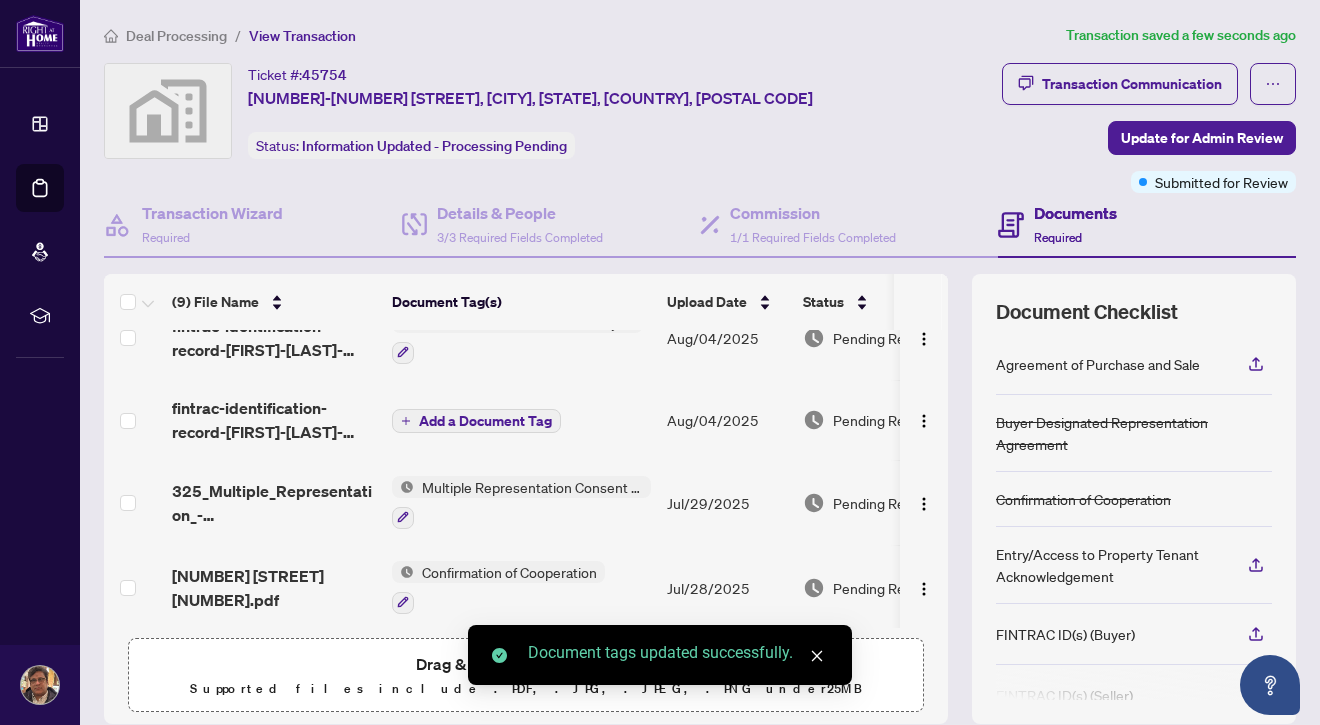 click on "Add a Document Tag" at bounding box center [485, 421] 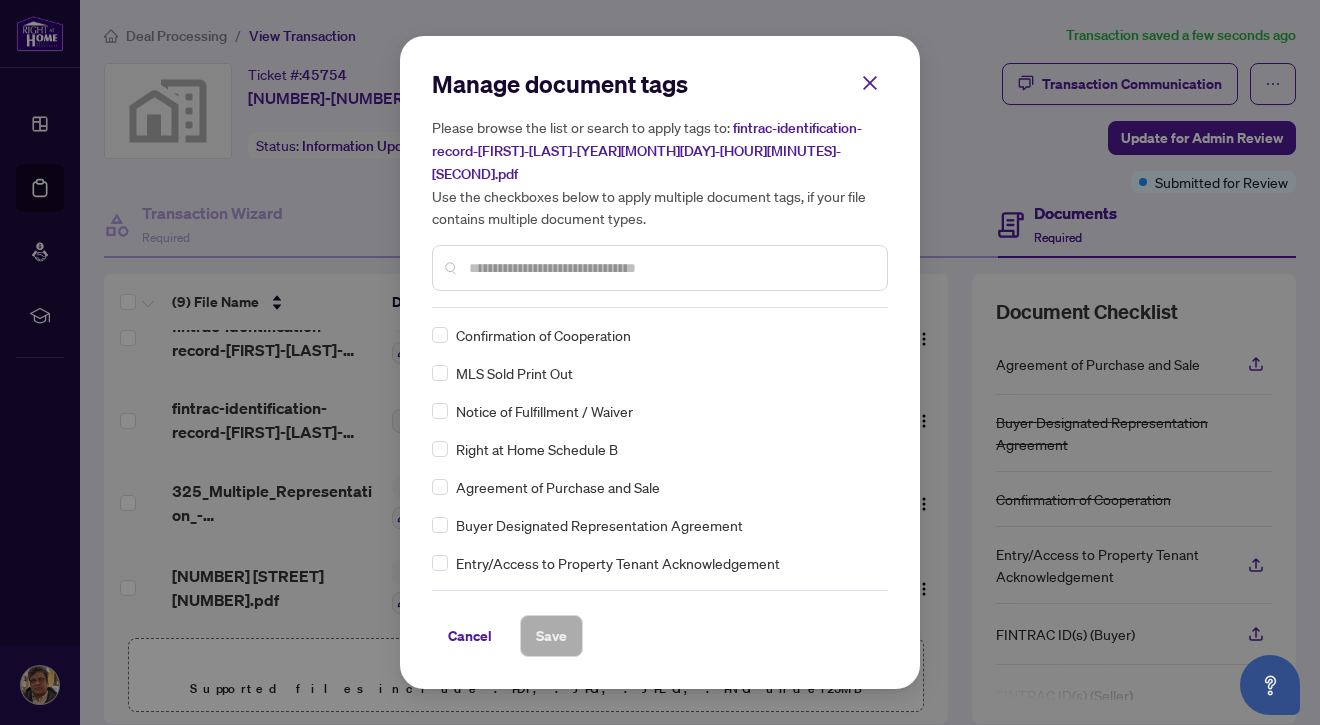 click on "Manage document tags Please browse the list or search to apply tags to:   fintrac-identification-record-[FIRST]-[LAST]-[YEAR][MONTH][DAY]-[HOUR][MINUTES]-[SECOND].pdf   Use the checkboxes below to apply multiple document tags, if your file contains multiple document types." at bounding box center [660, 188] 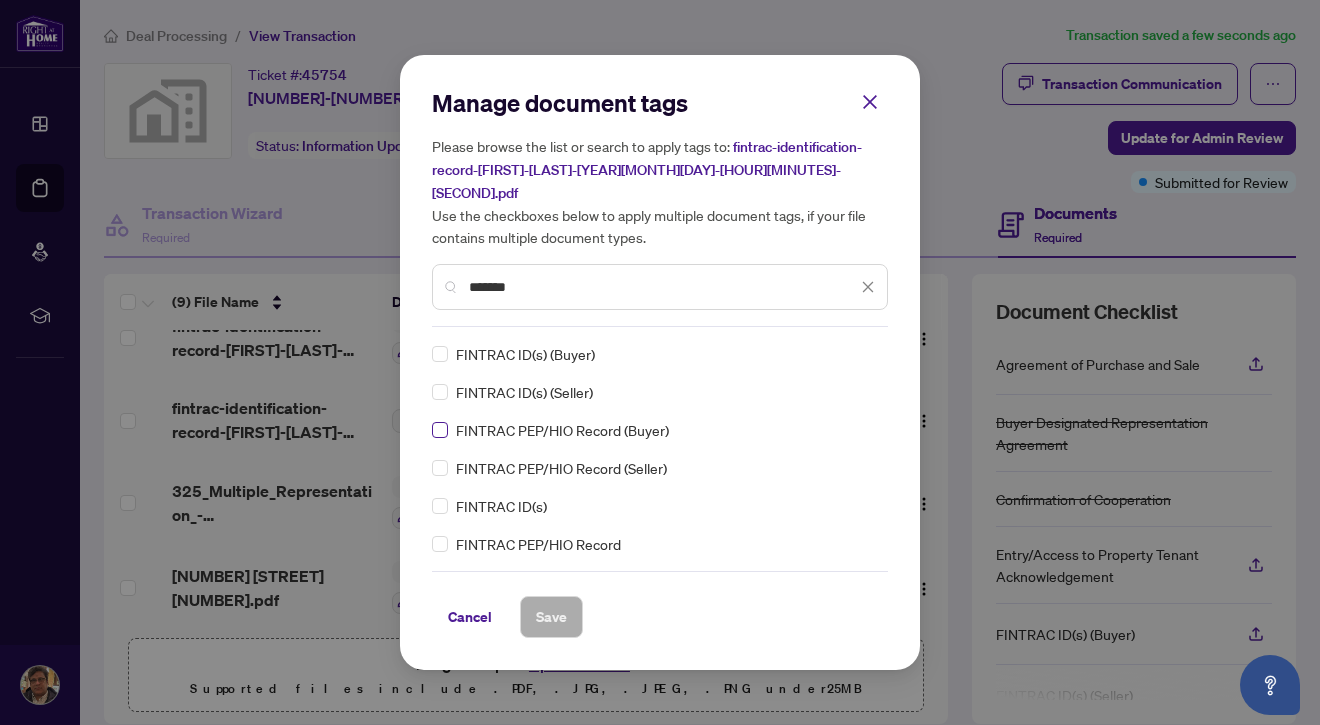 type on "*******" 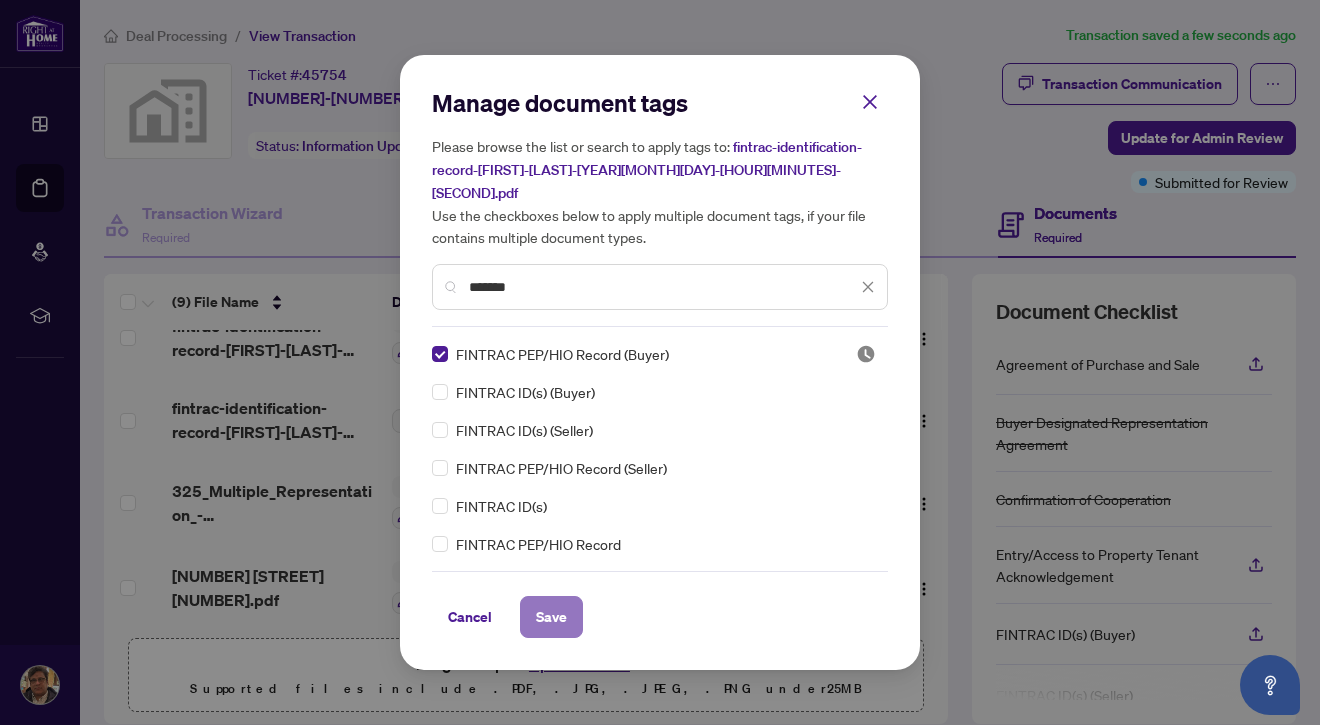 click on "Save" at bounding box center (551, 617) 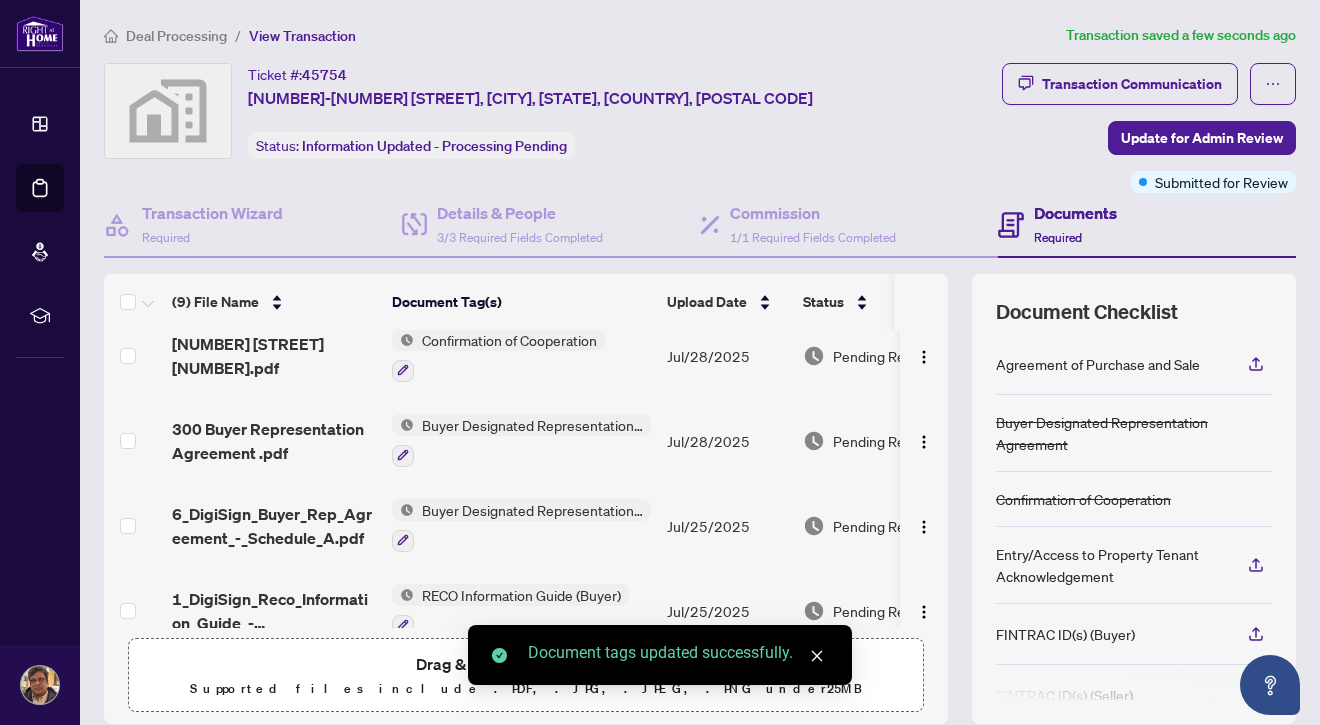 scroll, scrollTop: 370, scrollLeft: 0, axis: vertical 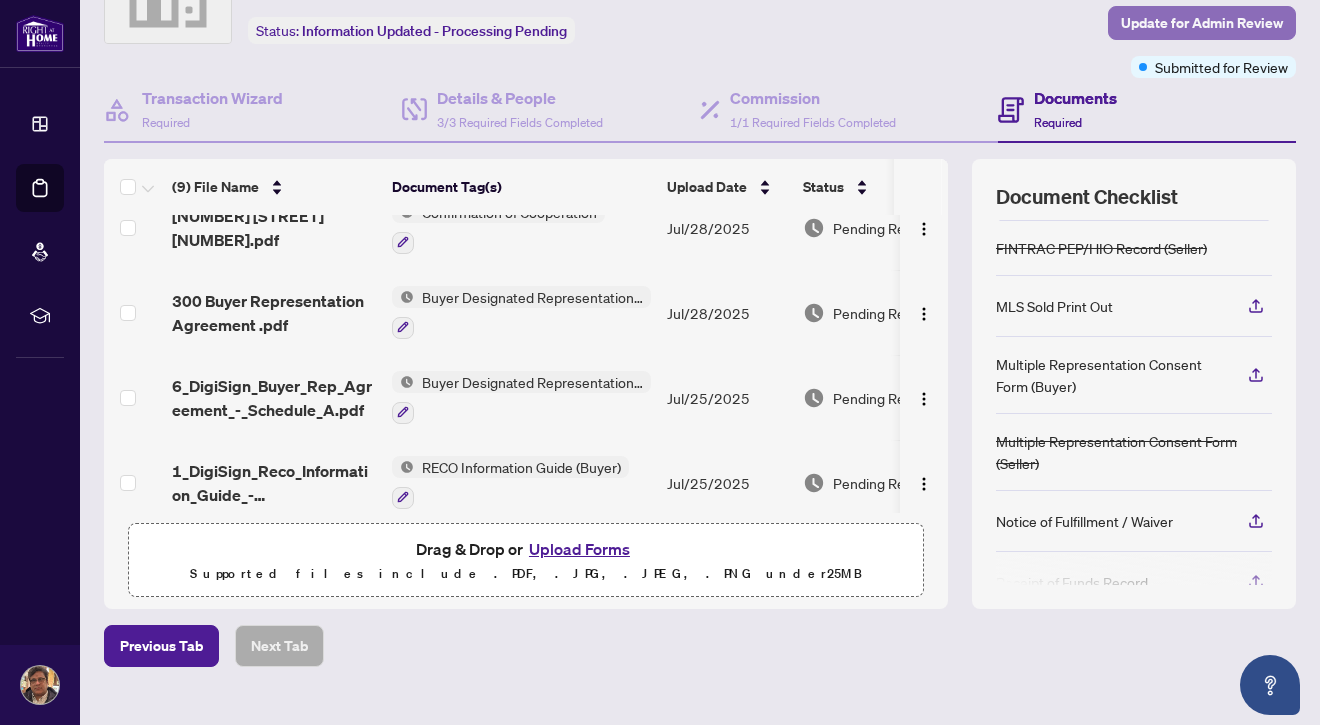 click on "Update for Admin Review" at bounding box center [1202, 23] 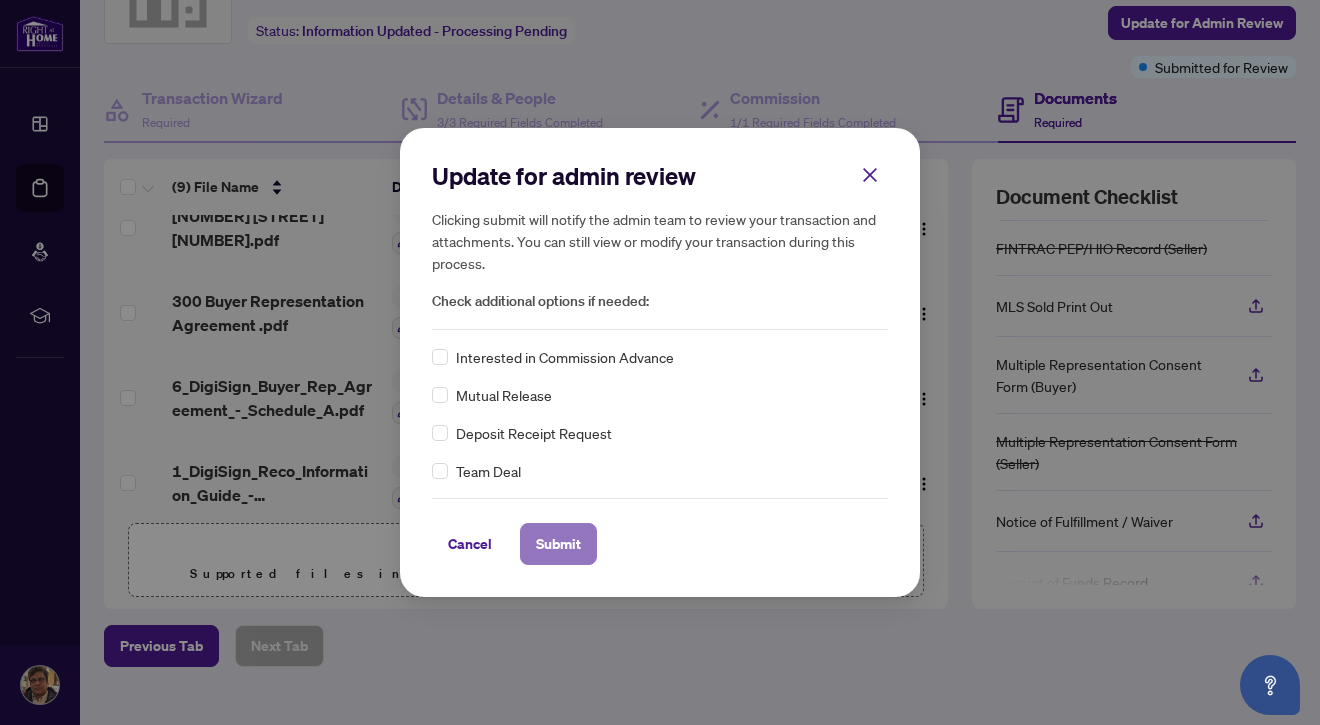 click on "Submit" at bounding box center [558, 544] 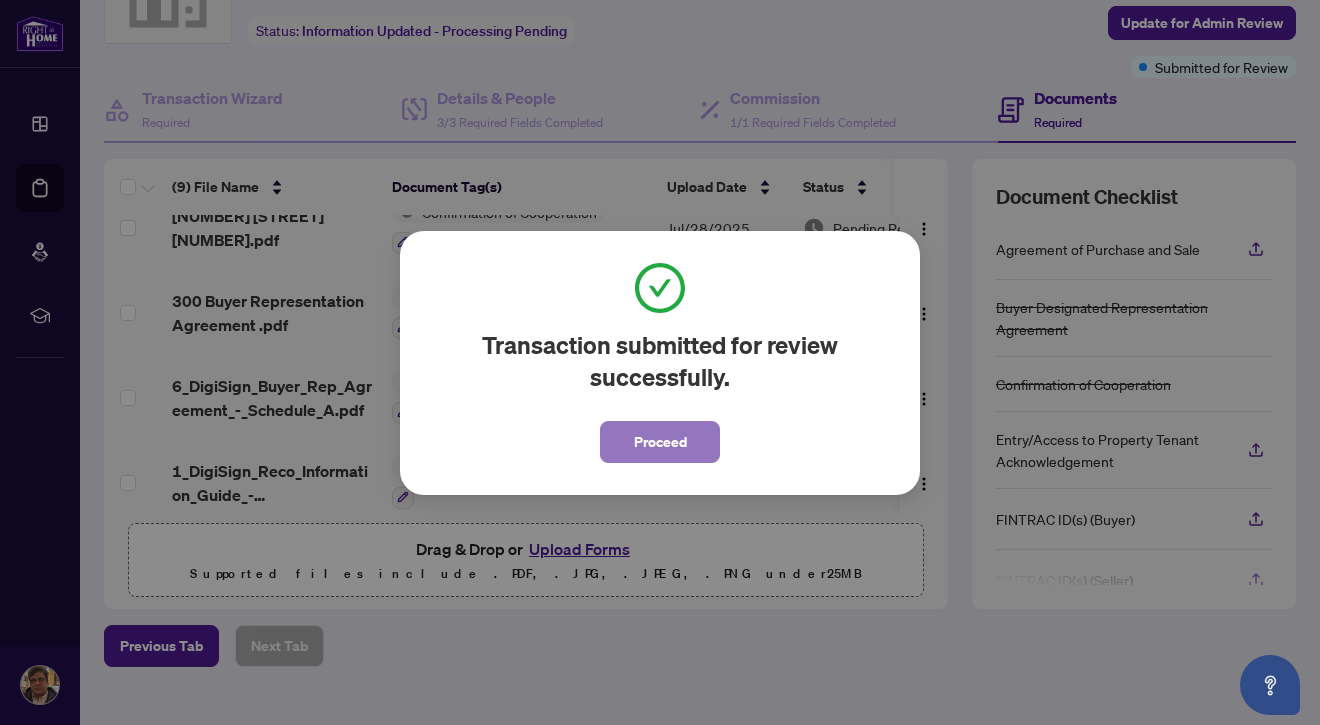 click on "Proceed" at bounding box center [660, 442] 